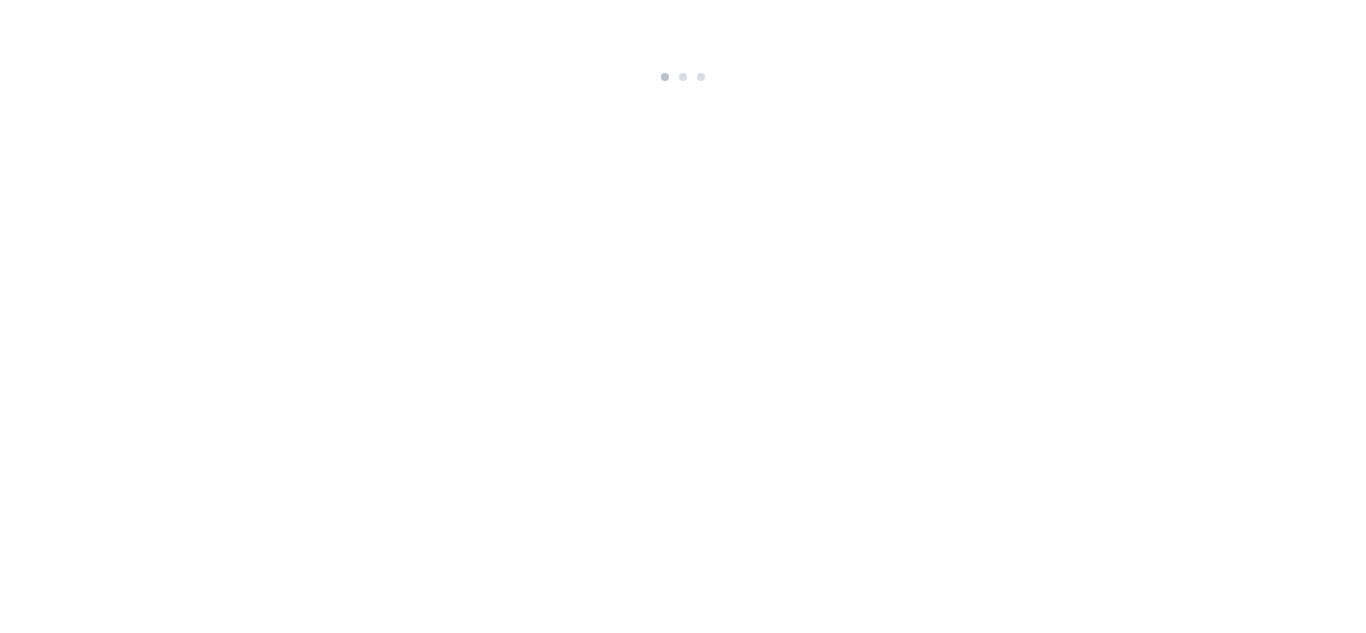 scroll, scrollTop: 0, scrollLeft: 0, axis: both 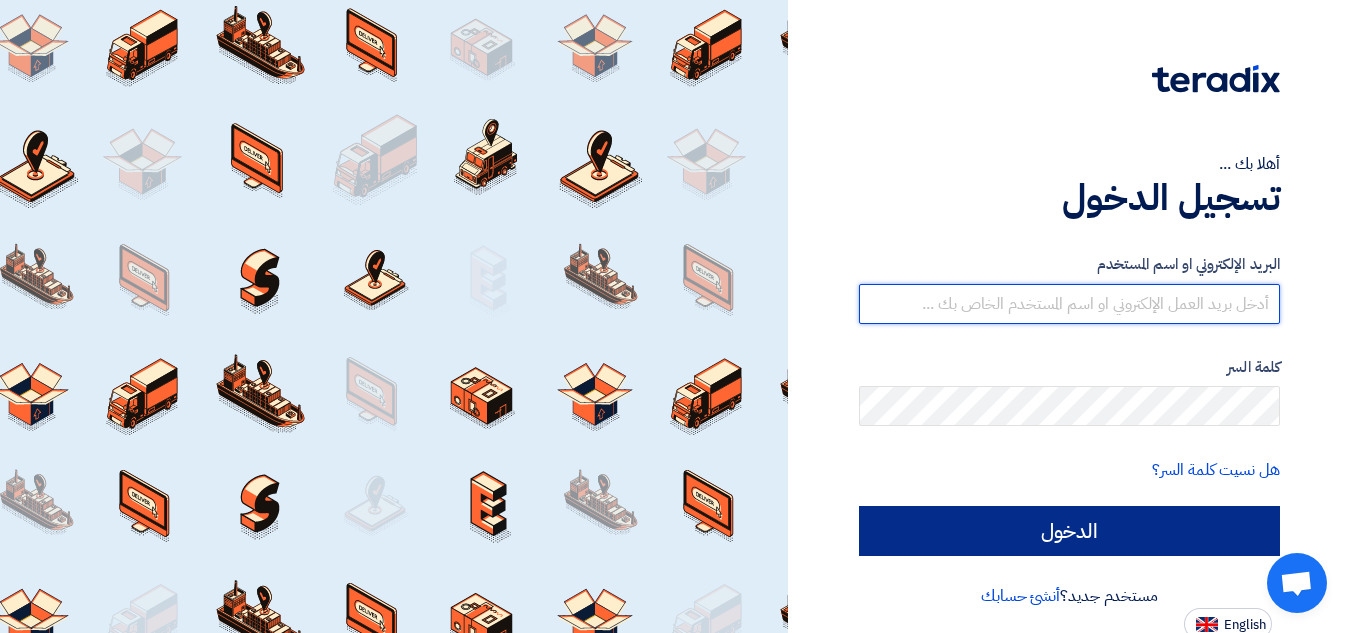 type on "[EMAIL]" 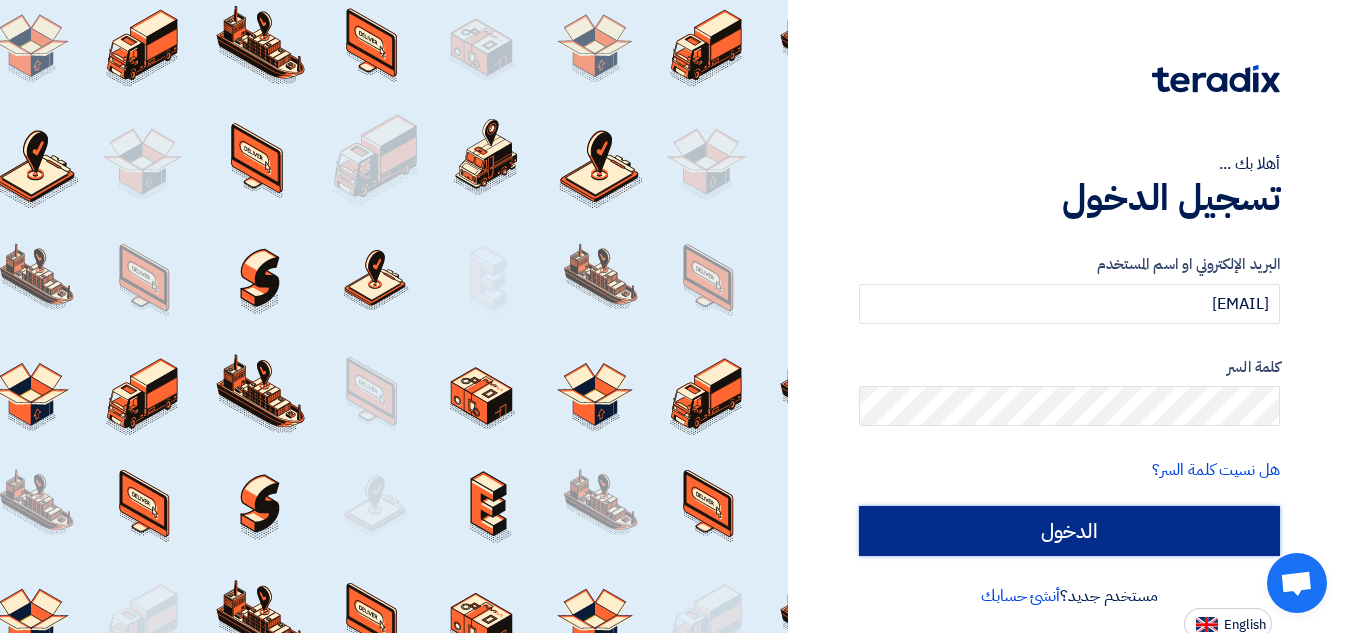click on "الدخول" 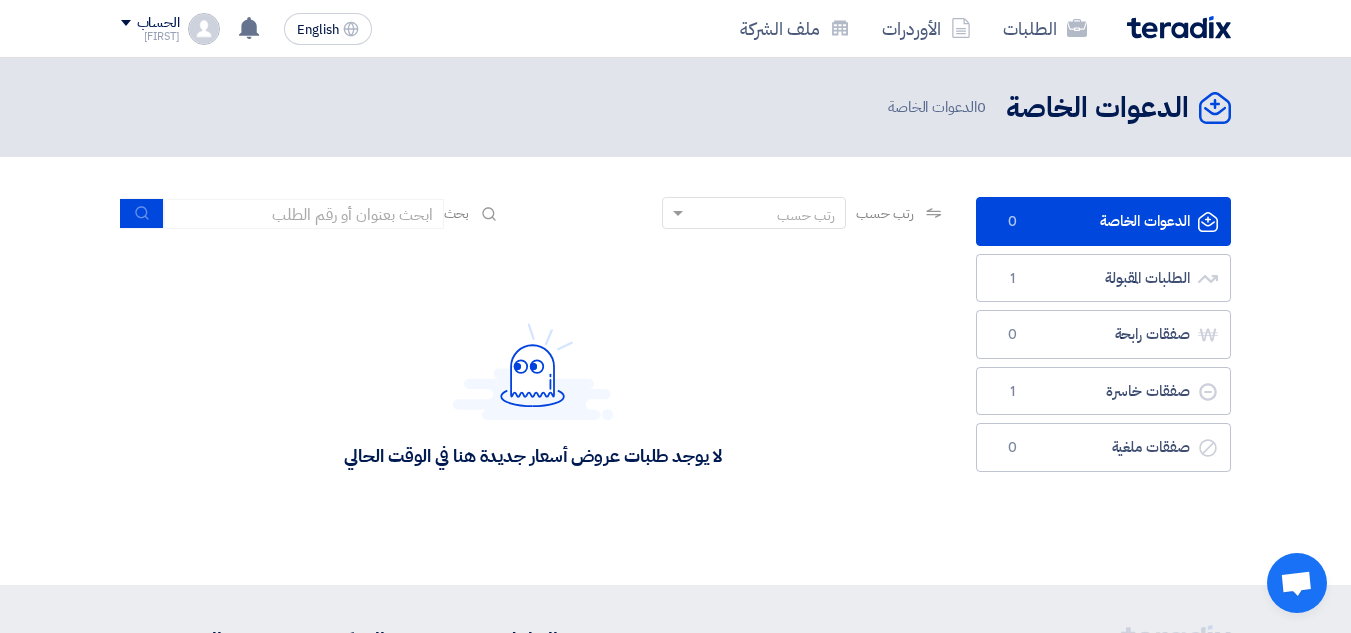 click on "الدعوات الخاصة
الدعوات الخاصة
0
الطلبات المقبولة
الطلبات المقبولة
1
صفقات رابحة
صفقات رابحة
0
صفقات خاسرة
صفقات خاسرة
1" 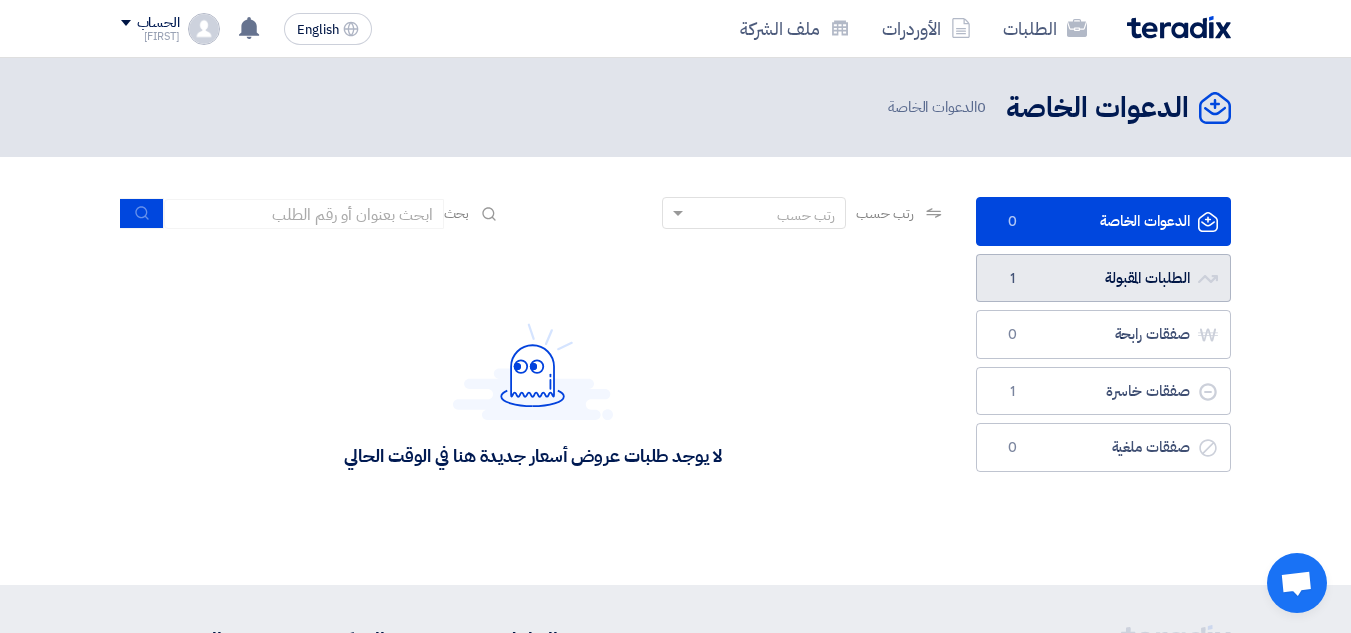 click on "الطلبات المقبولة
الطلبات المقبولة
1" 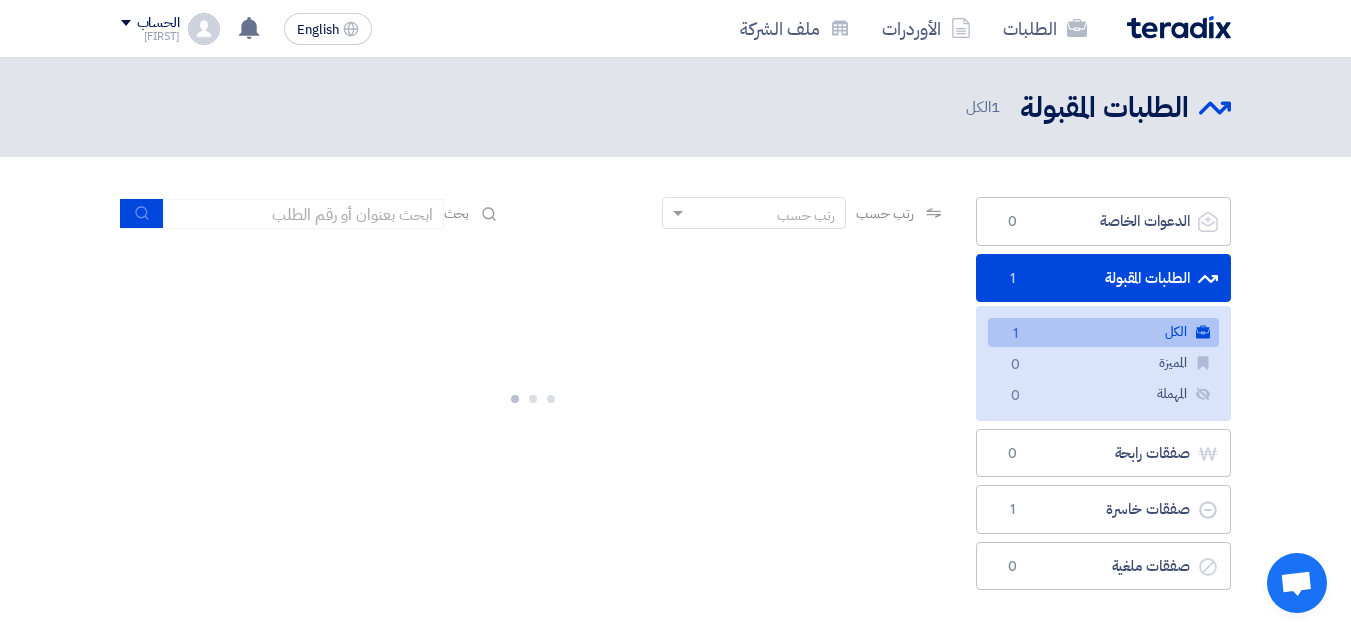 click on "الكل
الكل
1" 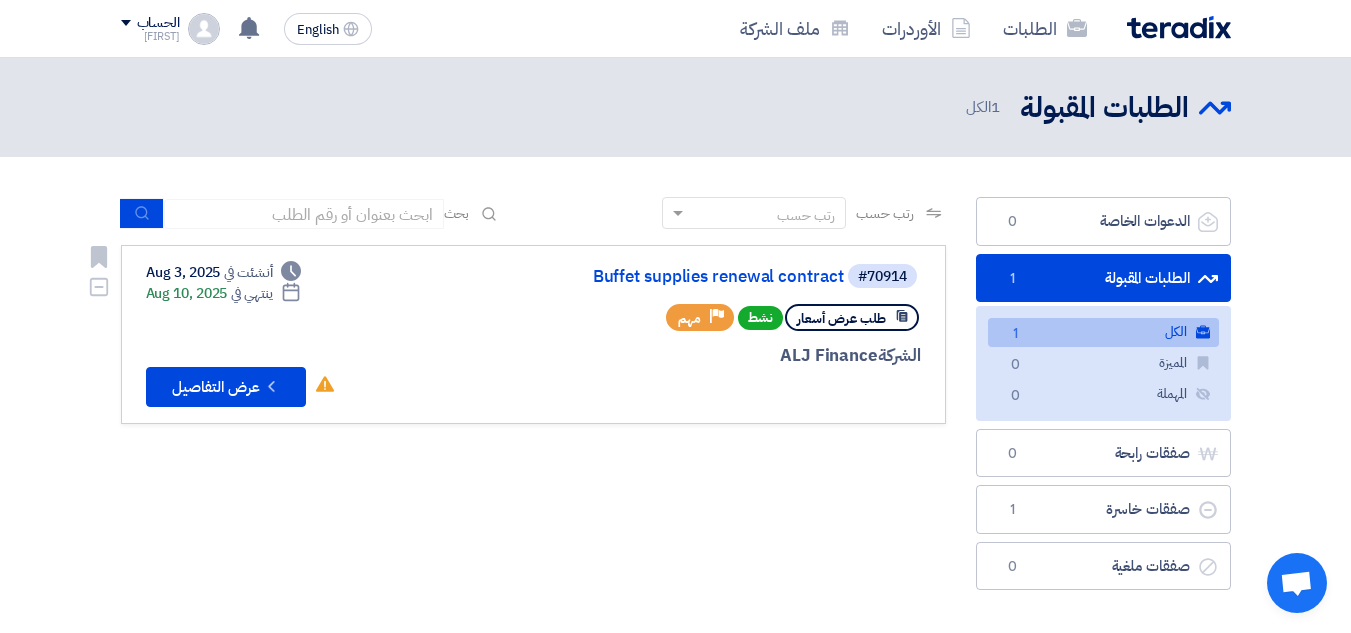 click on "طلب عرض أسعار" 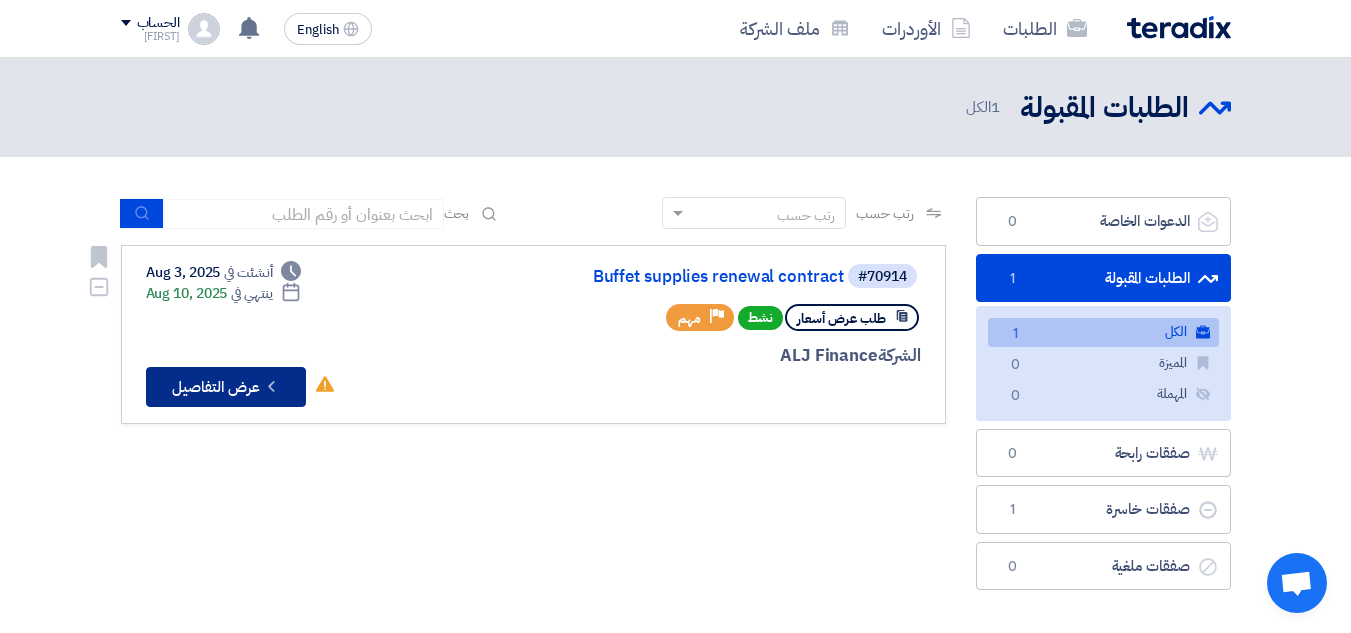click on "Check details
عرض التفاصيل" 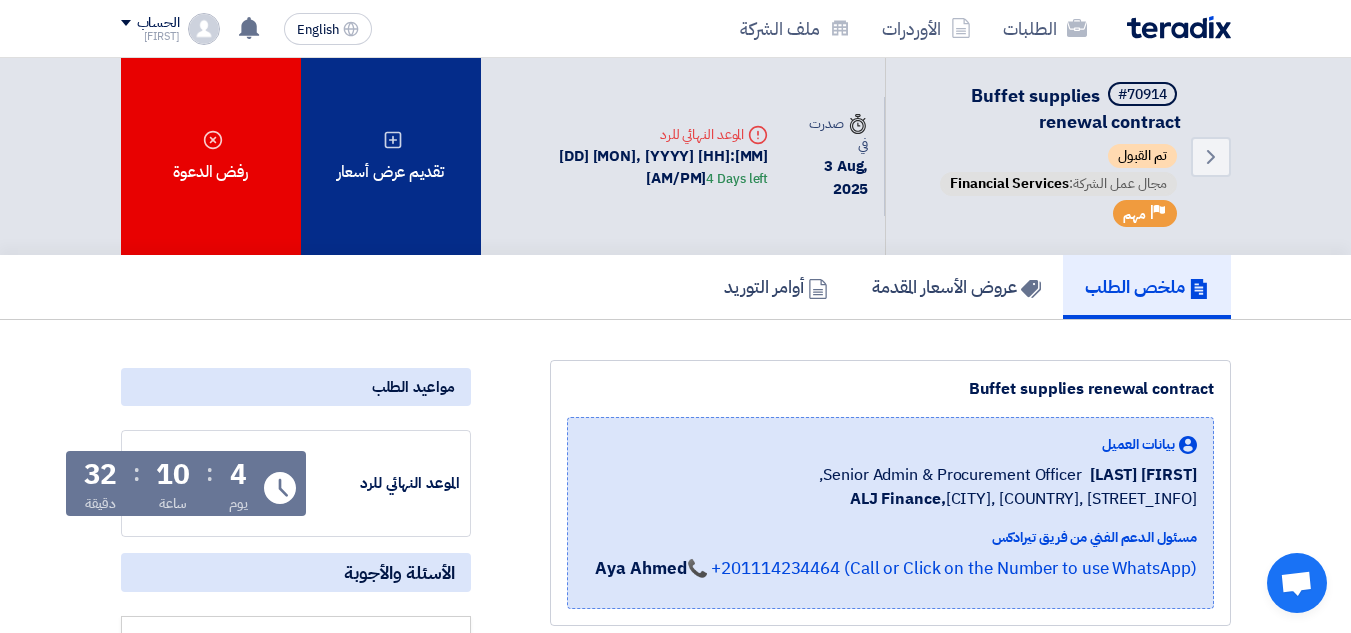click on "تقديم عرض أسعار" 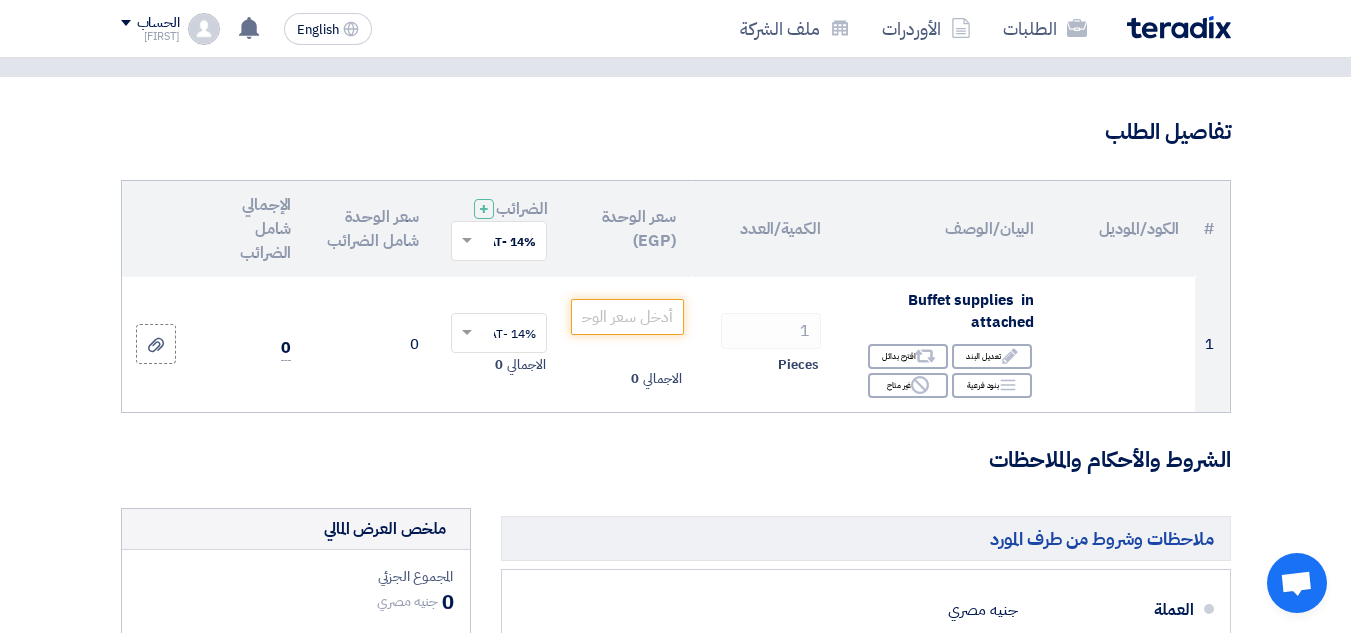 scroll, scrollTop: 67, scrollLeft: 0, axis: vertical 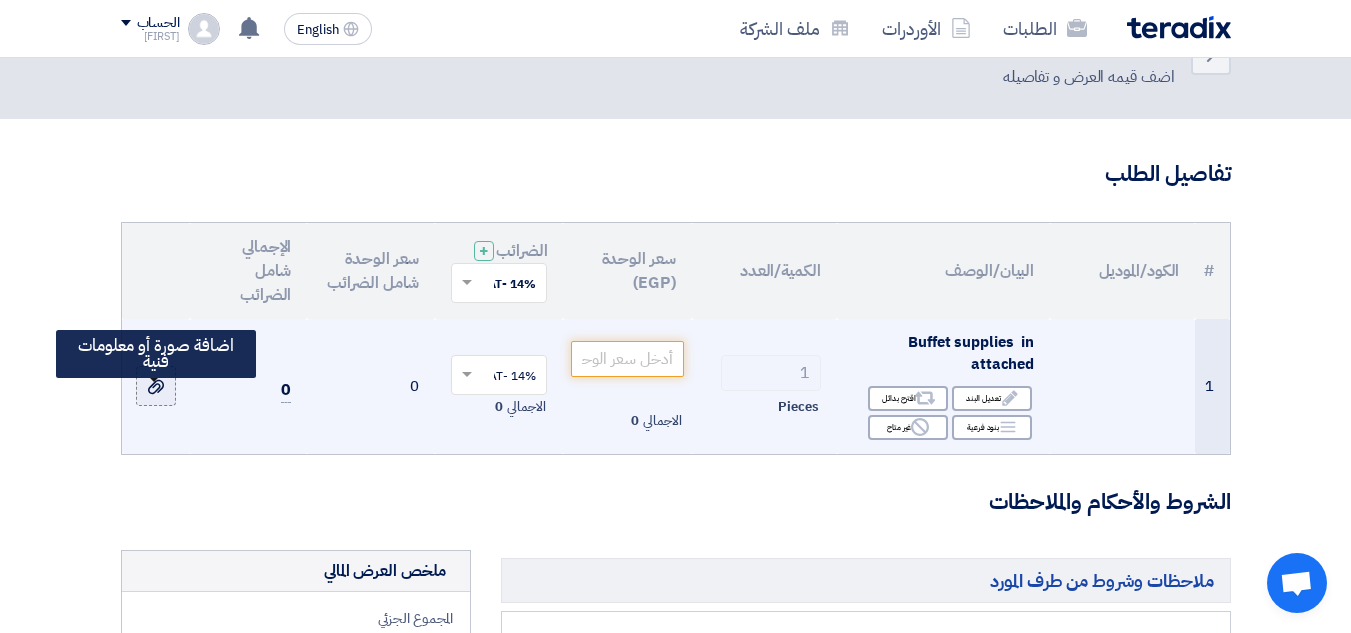 click 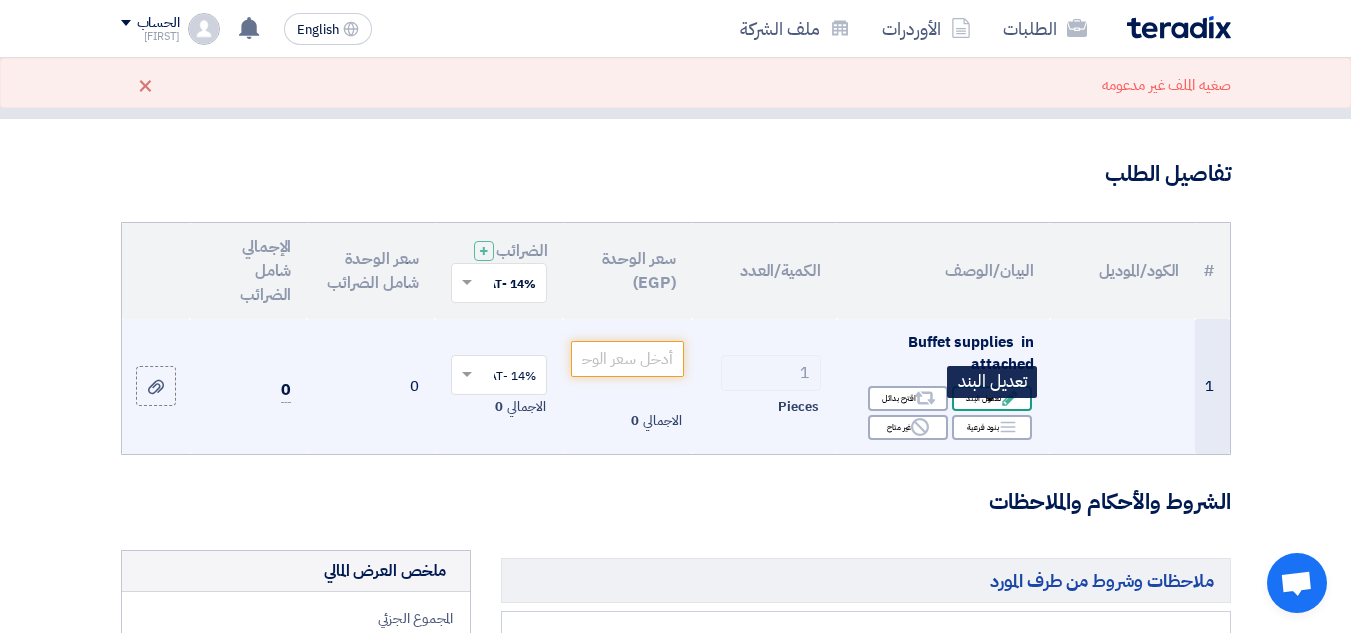 click 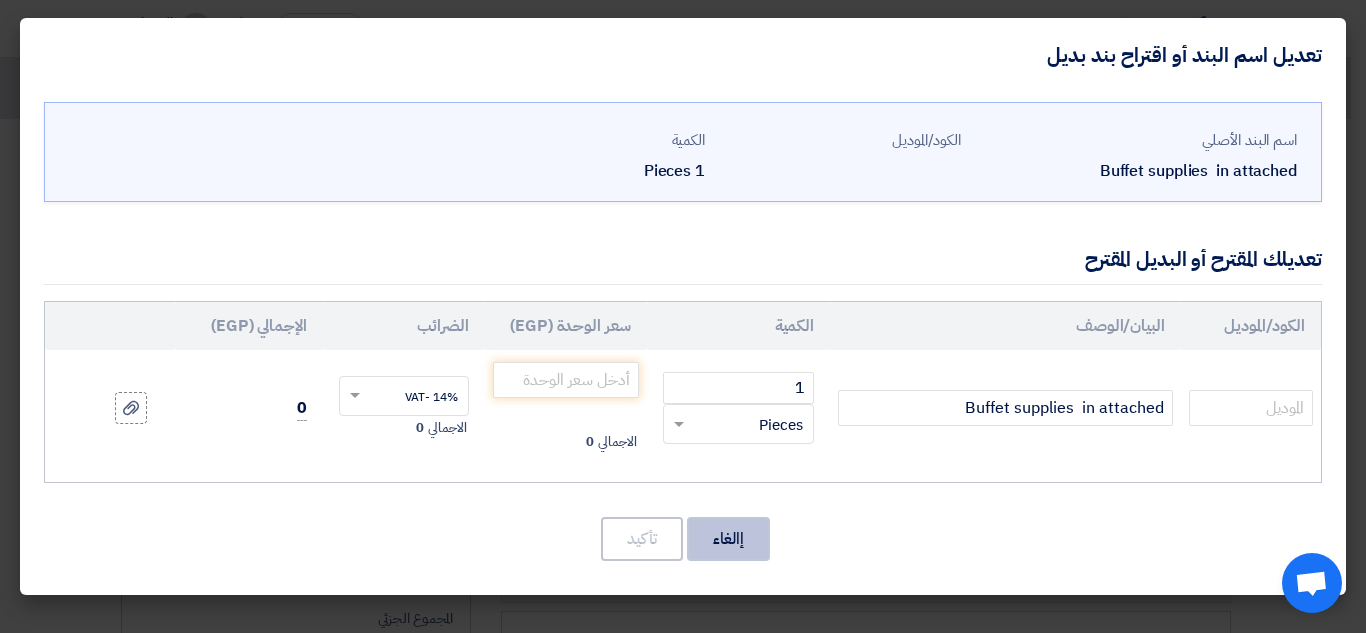 click on "إالغاء" 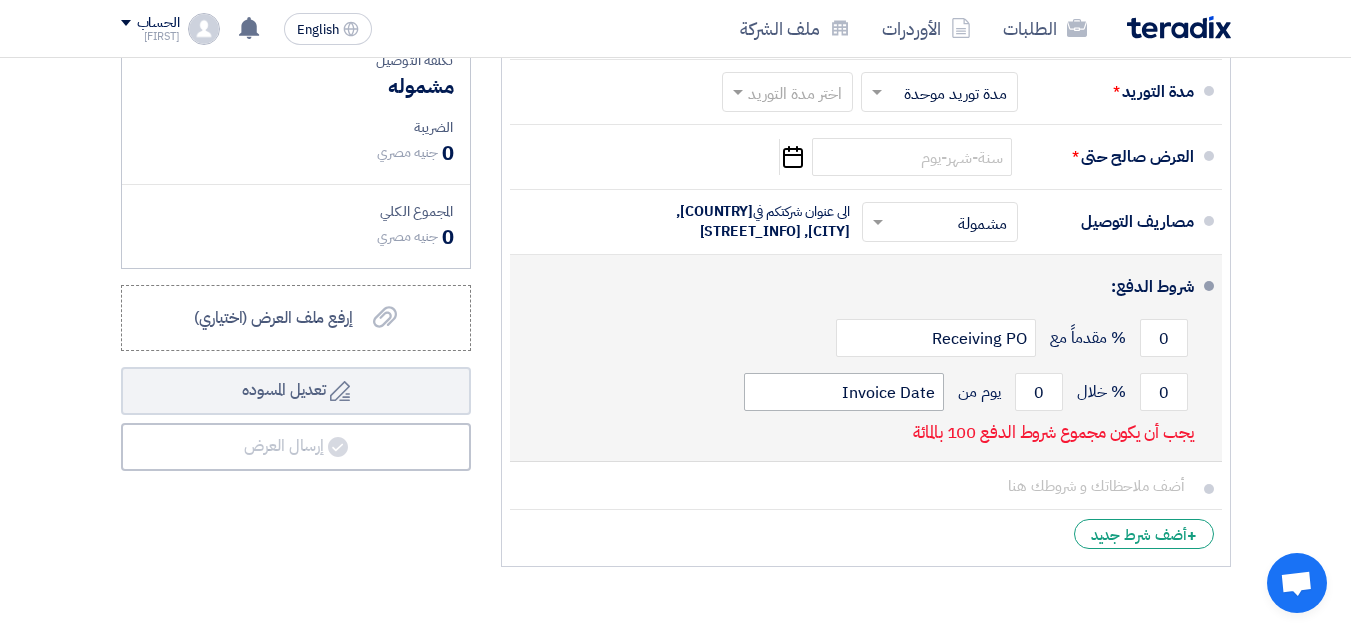 scroll, scrollTop: 667, scrollLeft: 0, axis: vertical 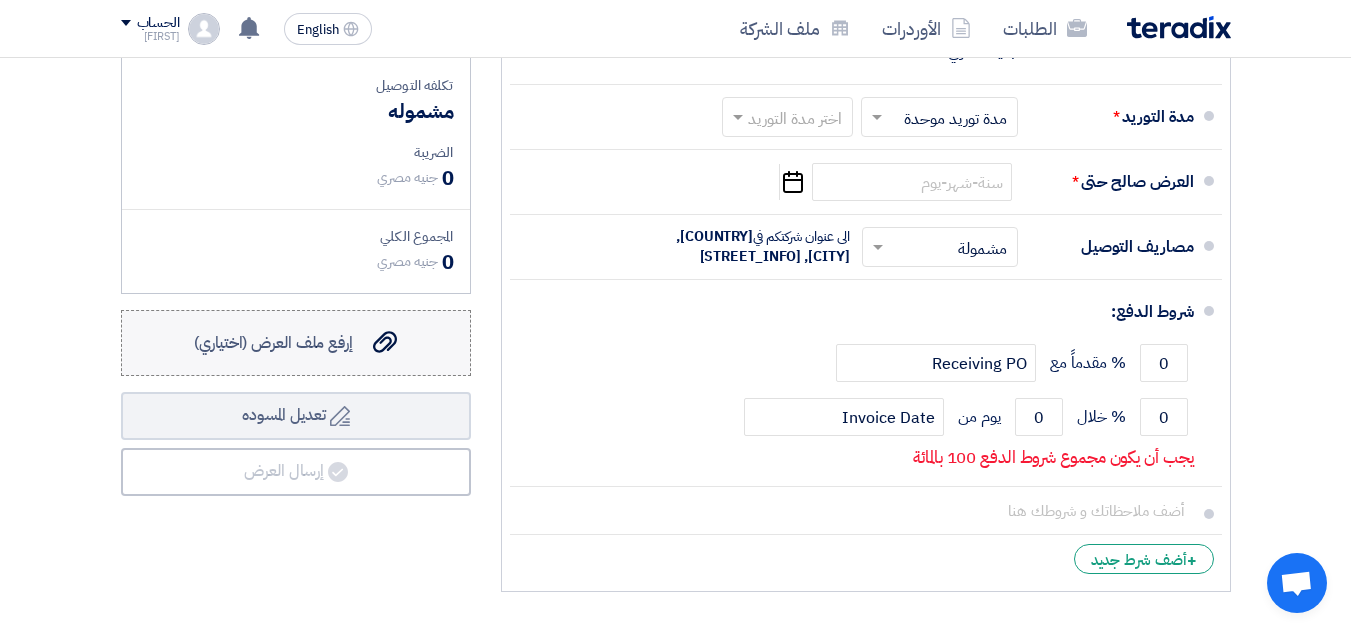 click on "إرفع ملف العرض (اختياري)
إرفع ملف العرض (اختياري)" 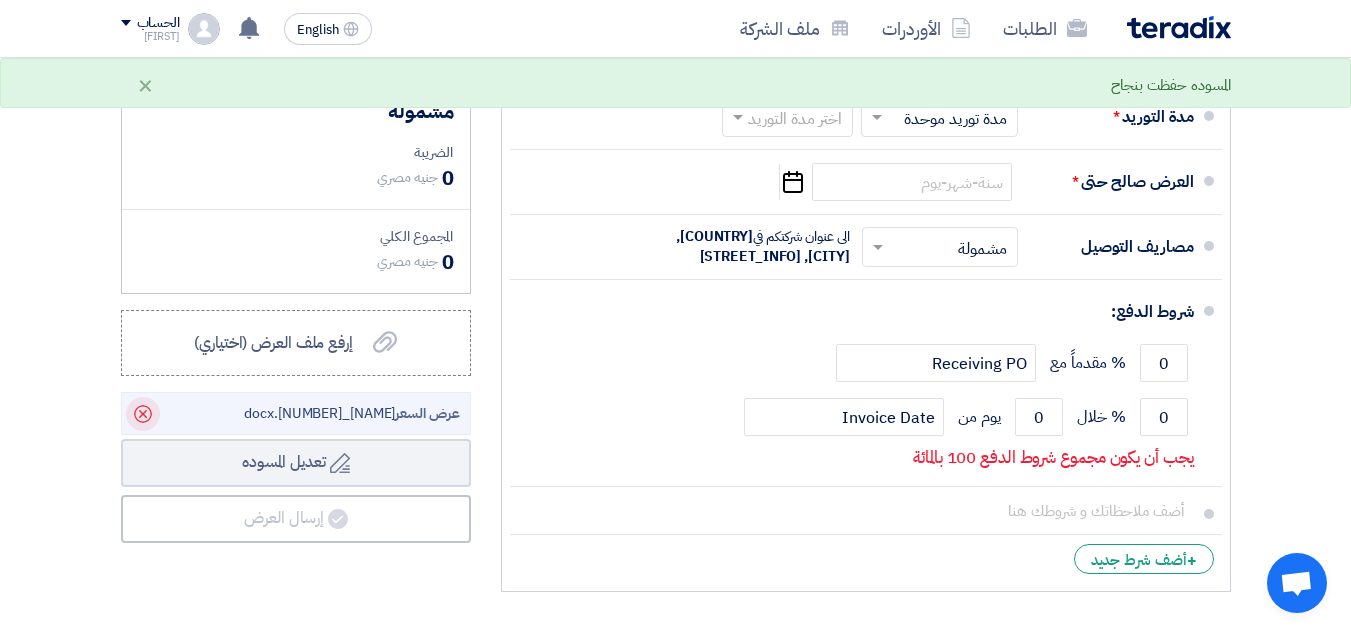 click on "Delete" 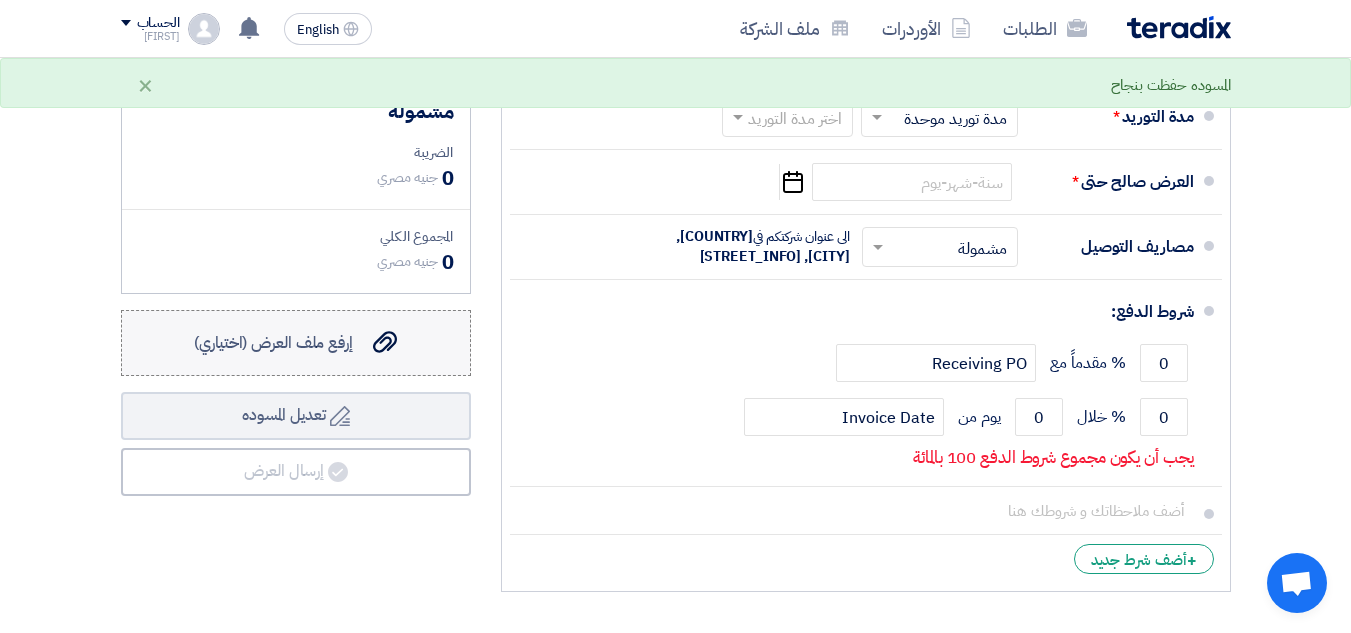 click on "إرفع ملف العرض (اختياري)
إرفع ملف العرض (اختياري)" 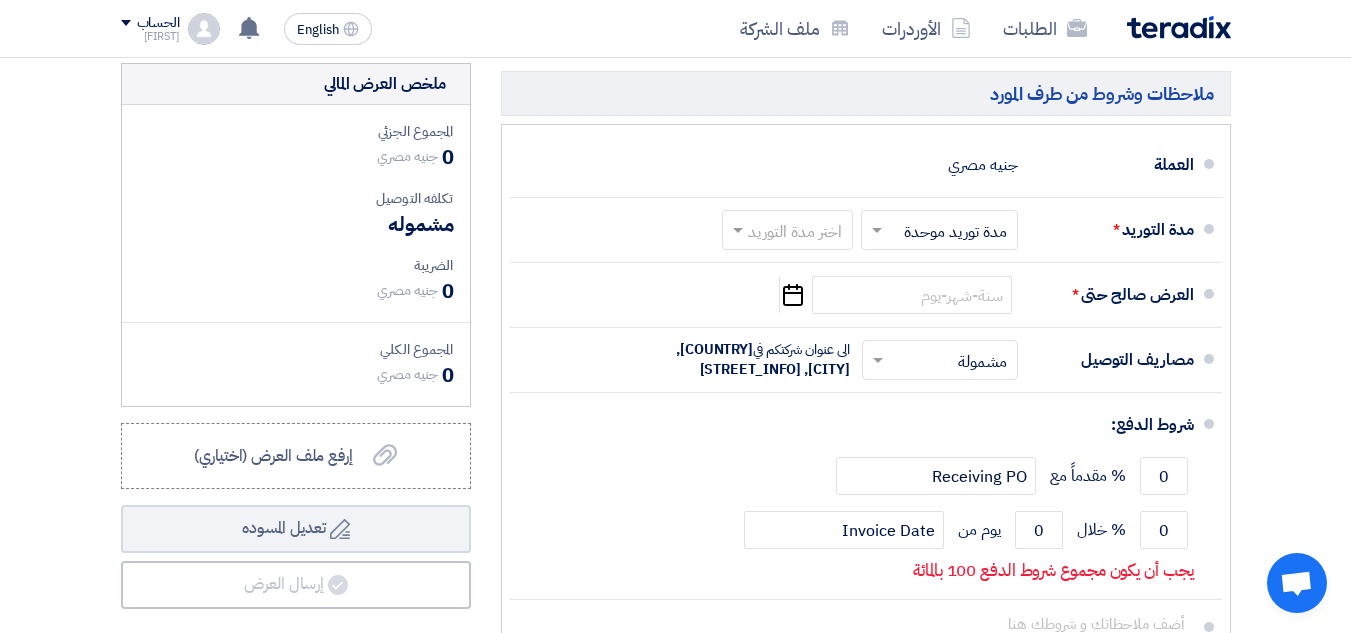 scroll, scrollTop: 567, scrollLeft: 0, axis: vertical 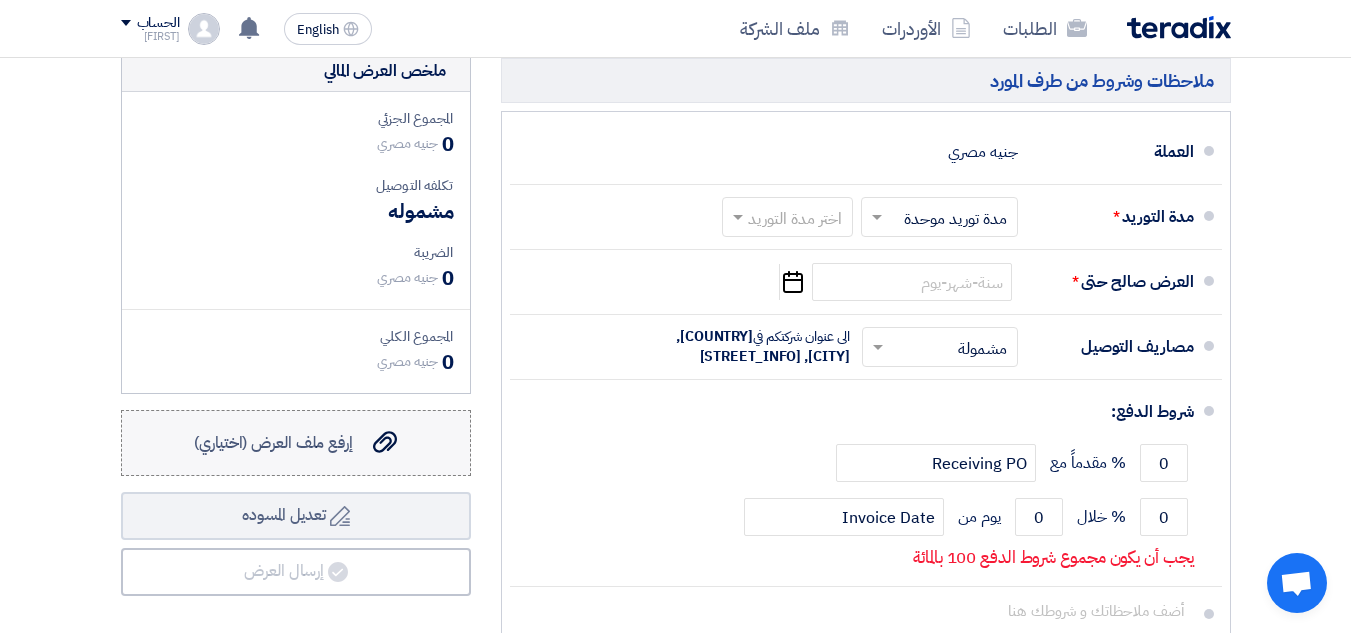 click on "إرفع ملف العرض (اختياري)
إرفع ملف العرض (اختياري)" 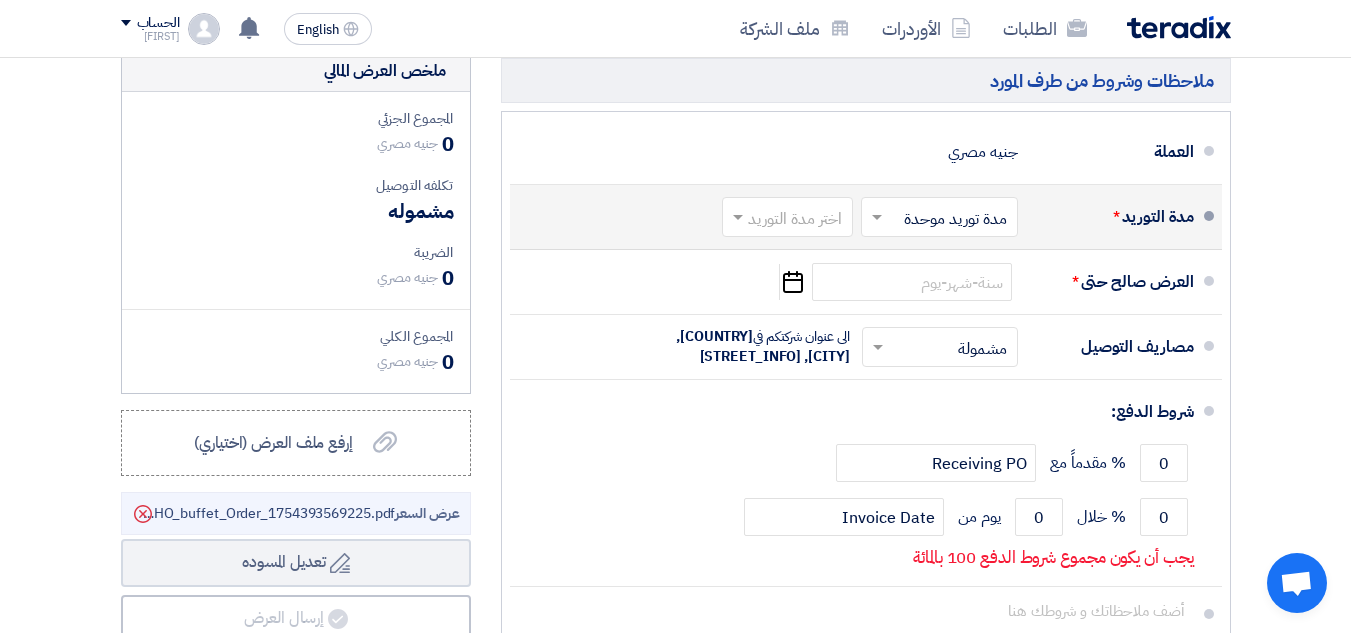 click on "مدة التوريد  *
اختر مدة التوريد
×
مدة توريد موحدة
×
اختر مدة التوريد" 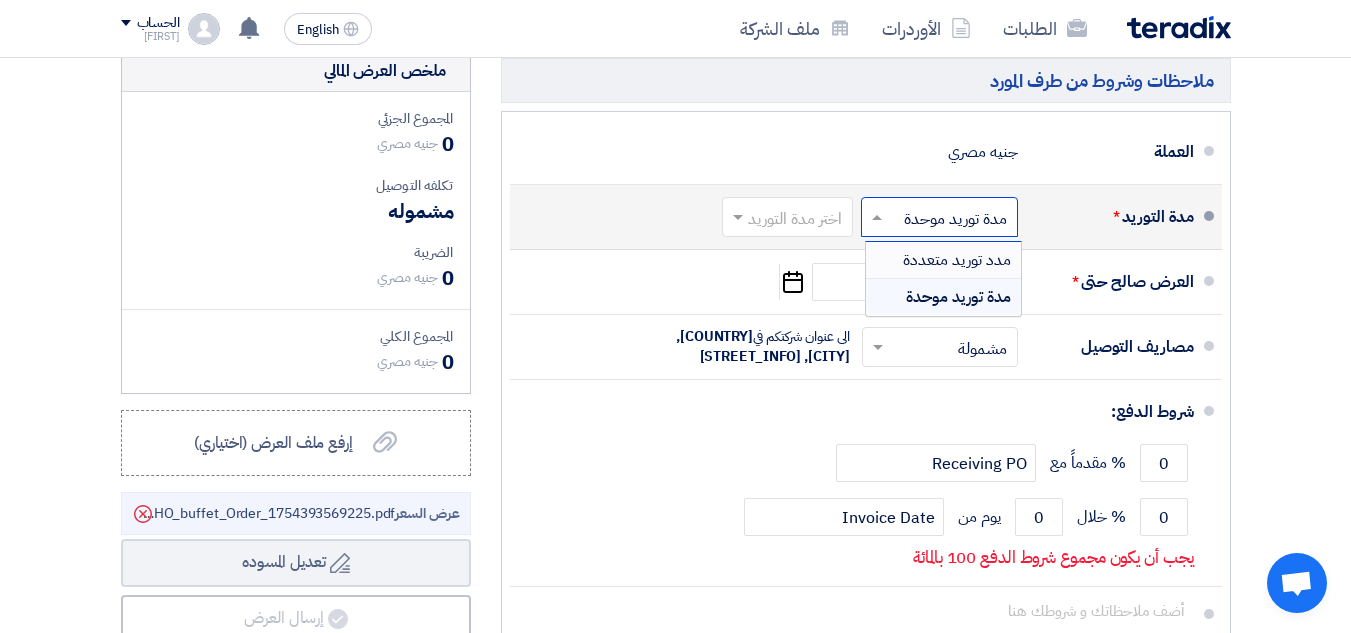 click on "مدد توريد متعددة" at bounding box center (957, 260) 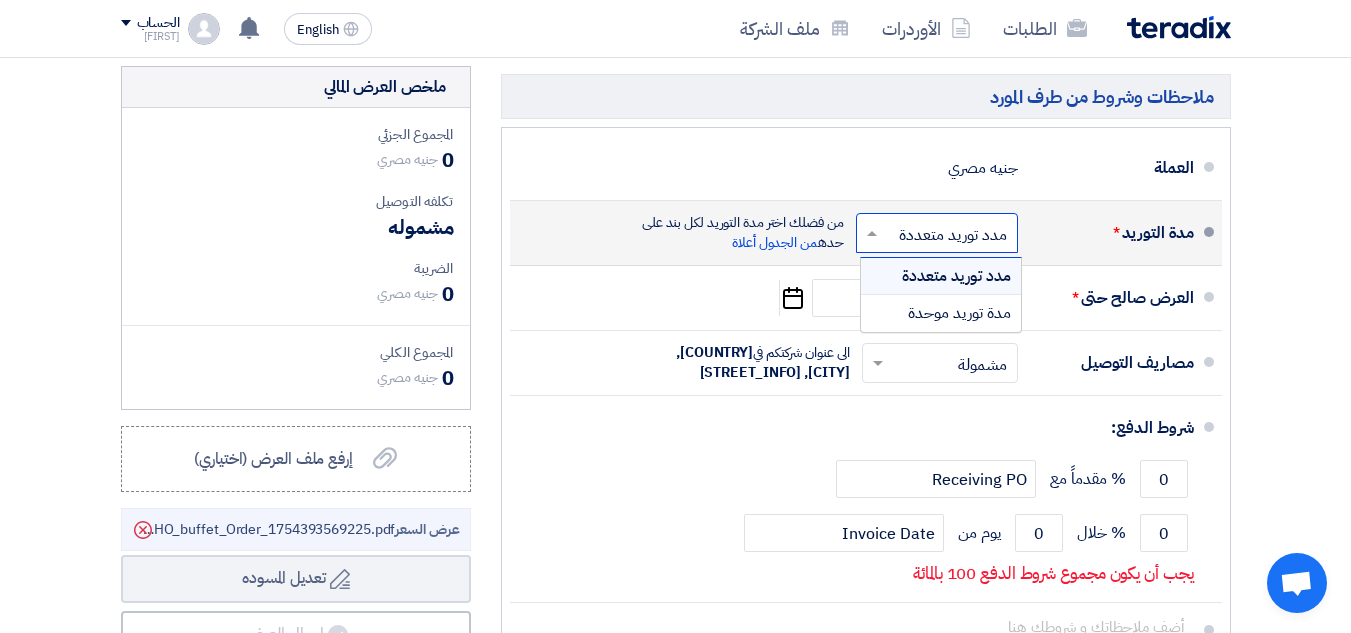 click 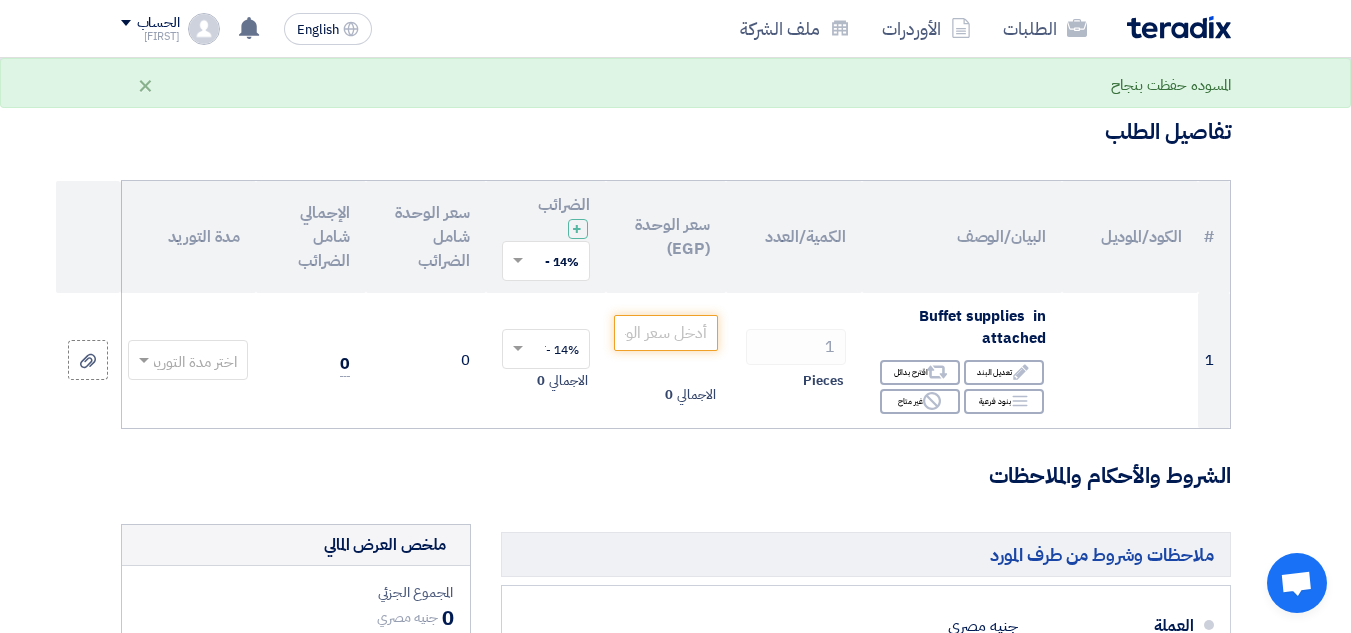 scroll, scrollTop: 133, scrollLeft: 0, axis: vertical 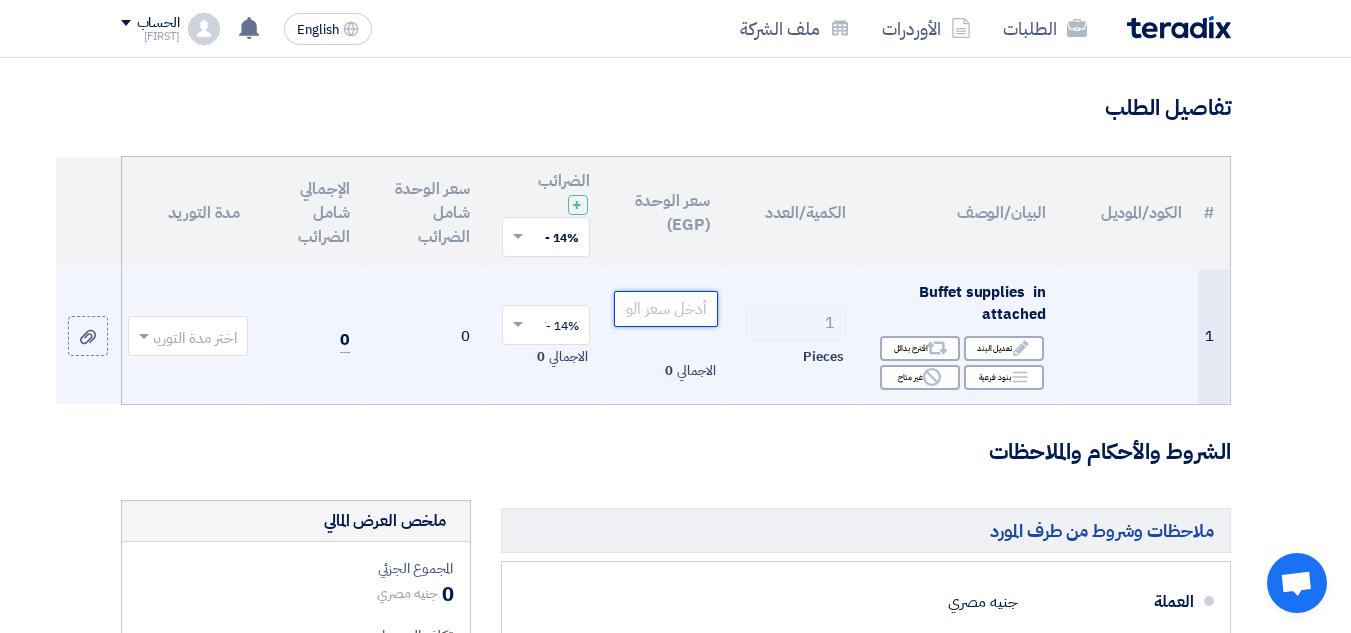 click 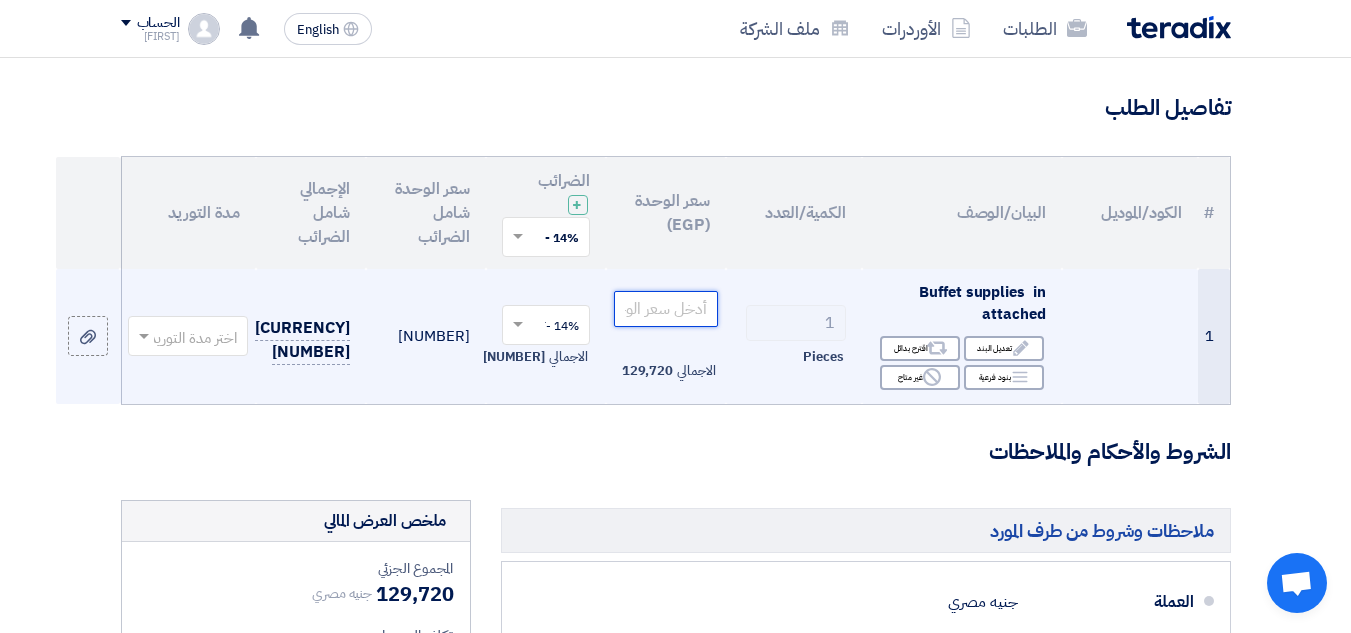type on "[NUMBER]" 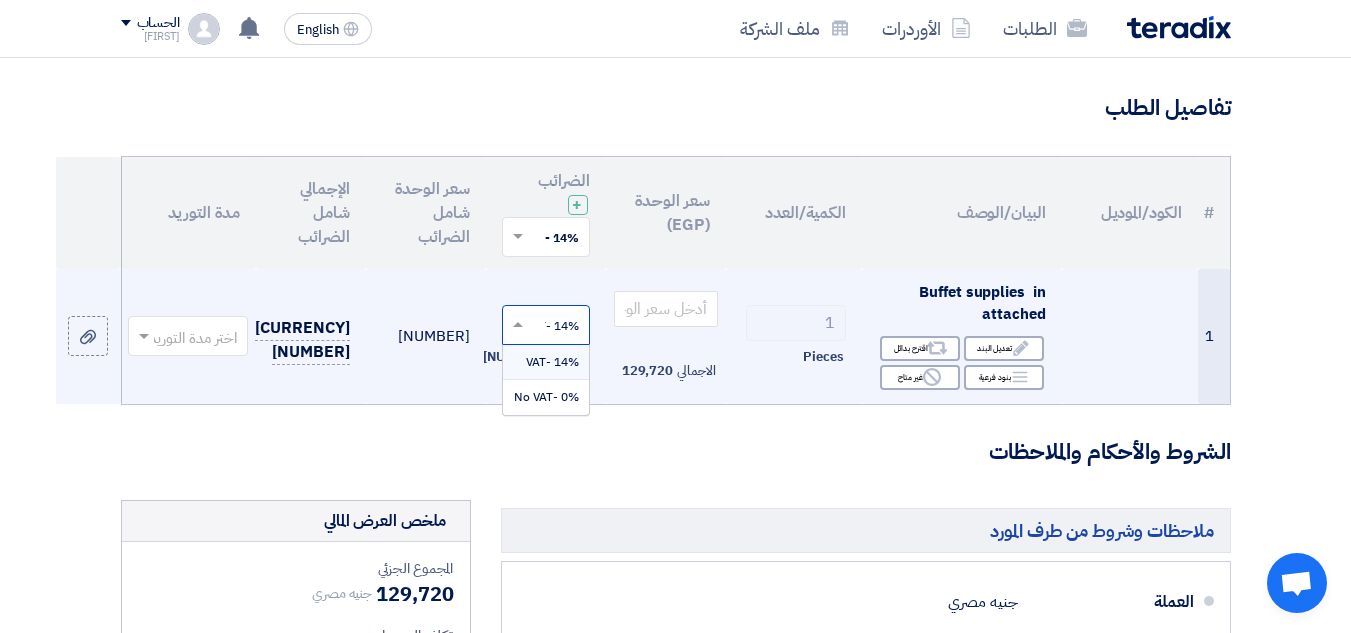 click 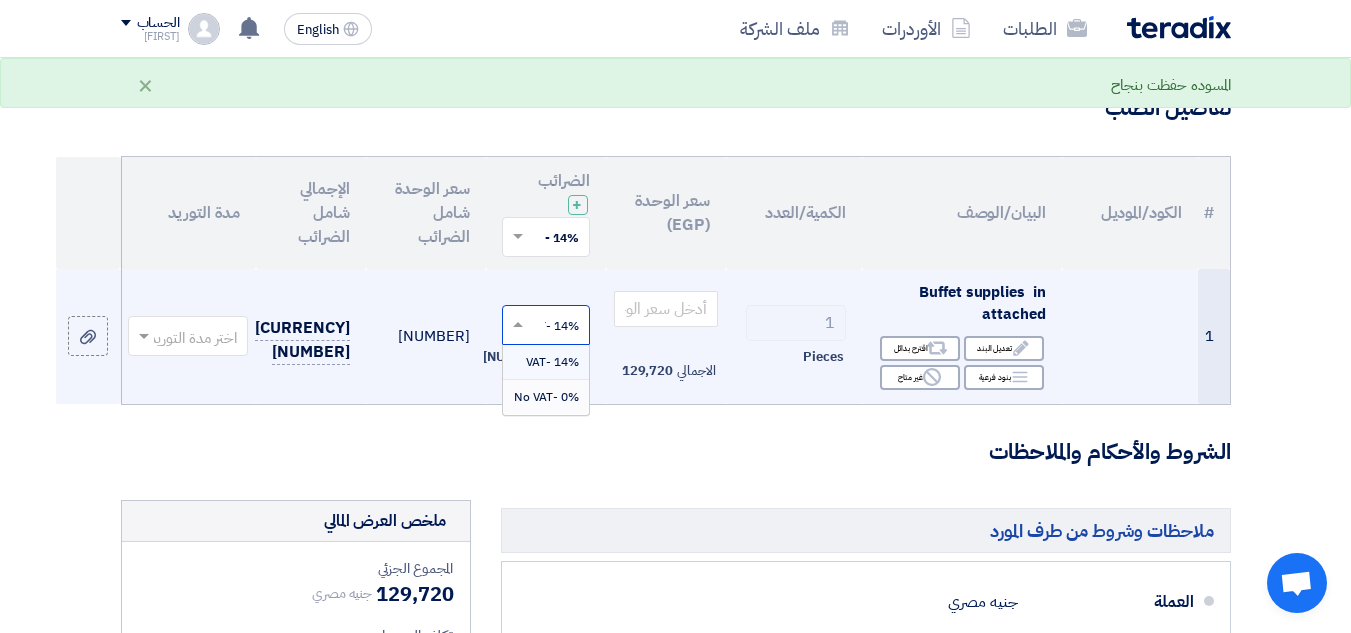 click on "0% -No VAT" at bounding box center (546, 397) 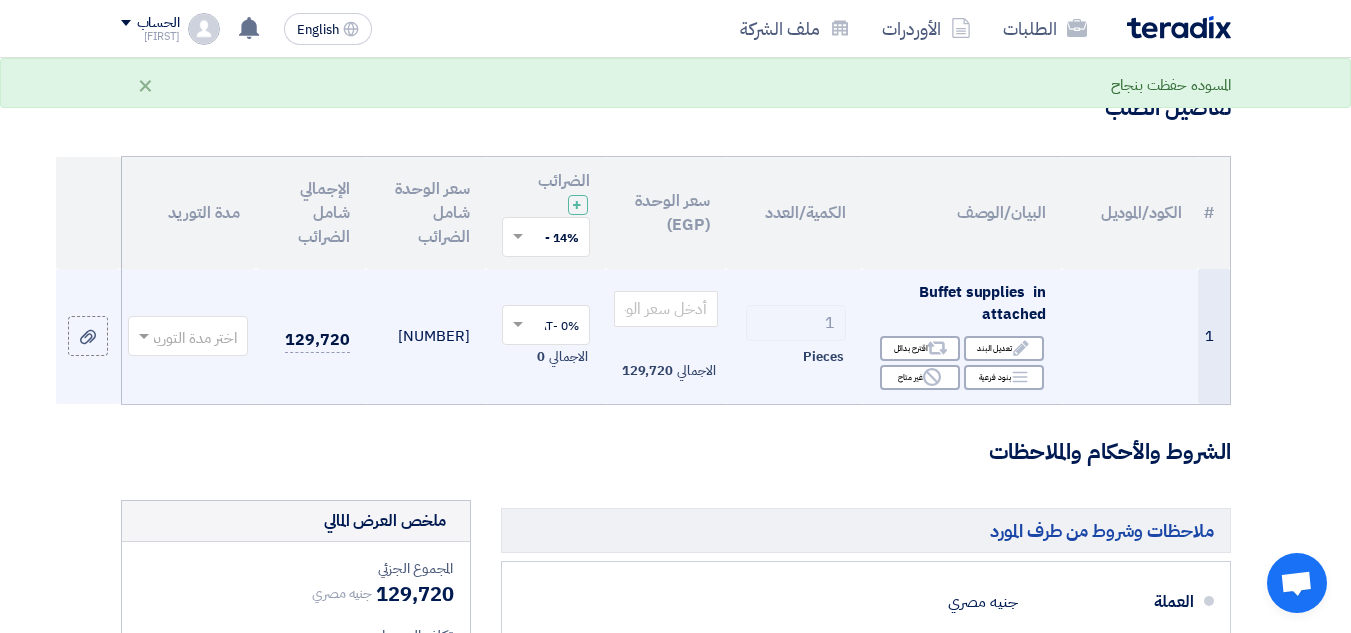 click 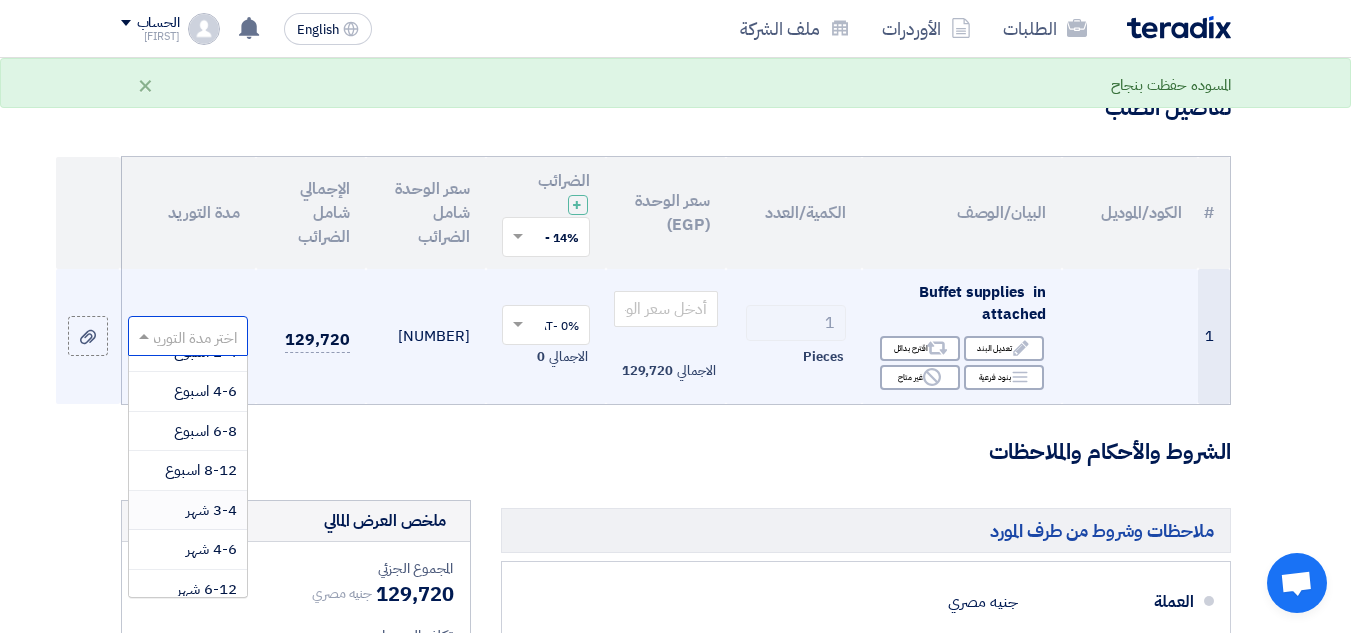 scroll, scrollTop: 194, scrollLeft: 0, axis: vertical 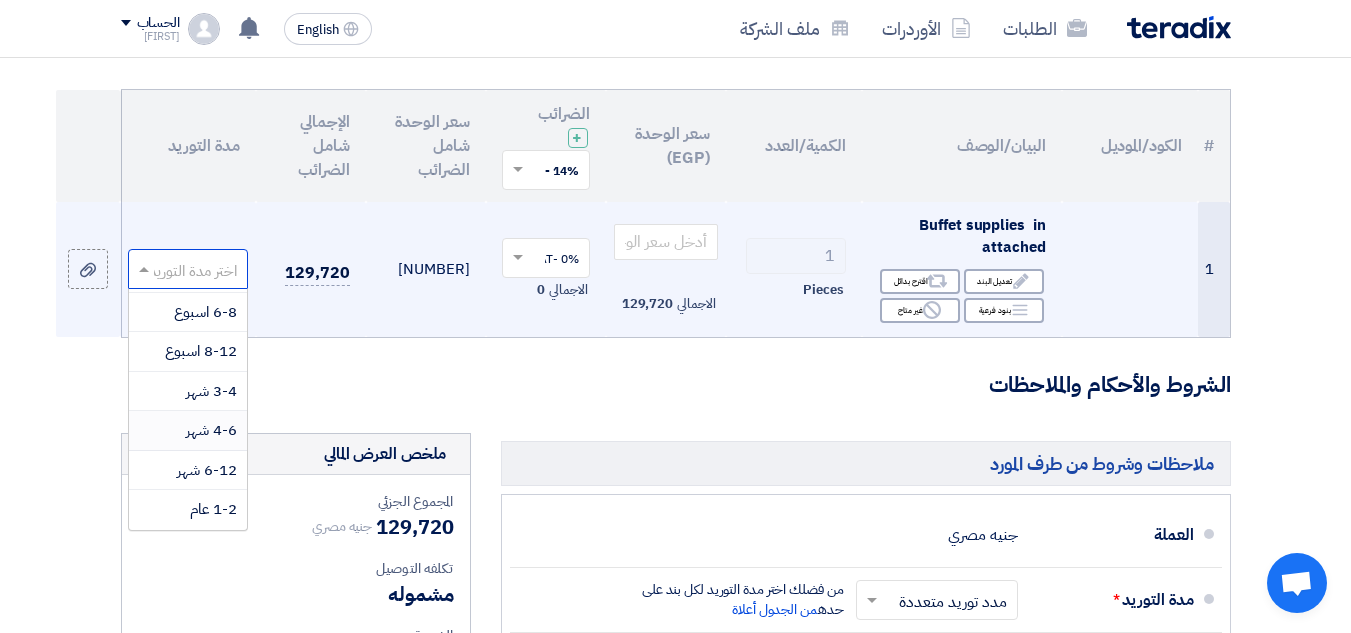 click on "4-6 شهر" at bounding box center (211, 430) 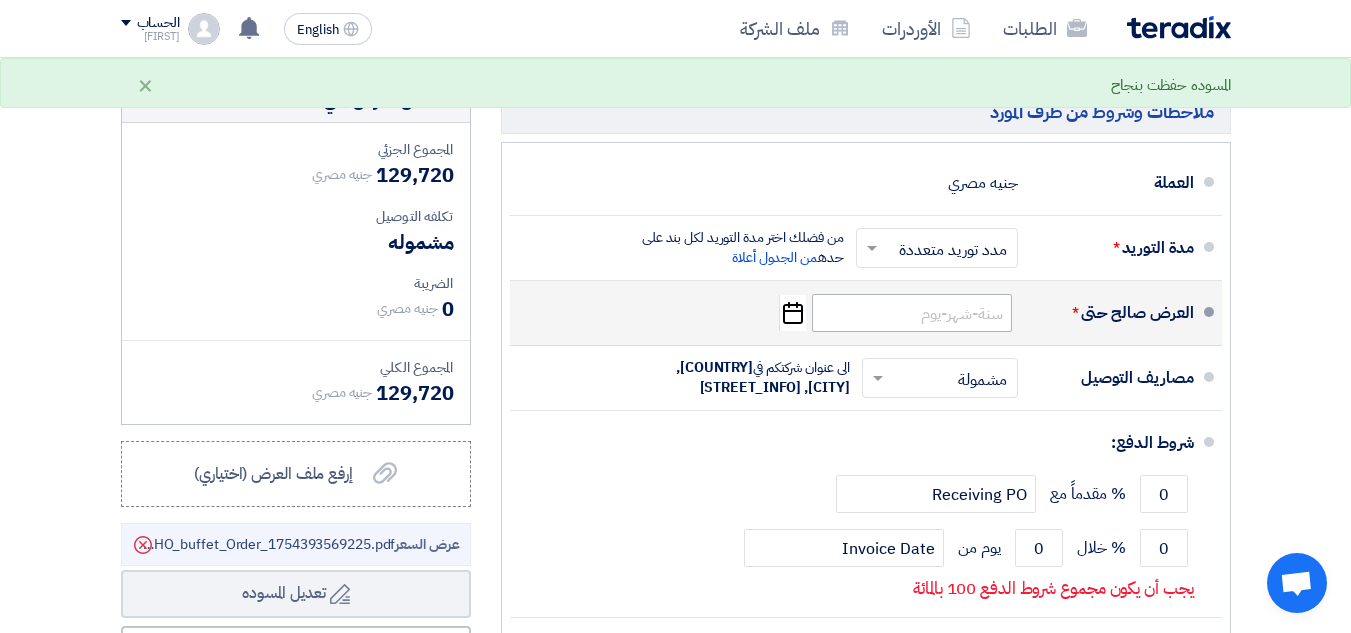 scroll, scrollTop: 567, scrollLeft: 0, axis: vertical 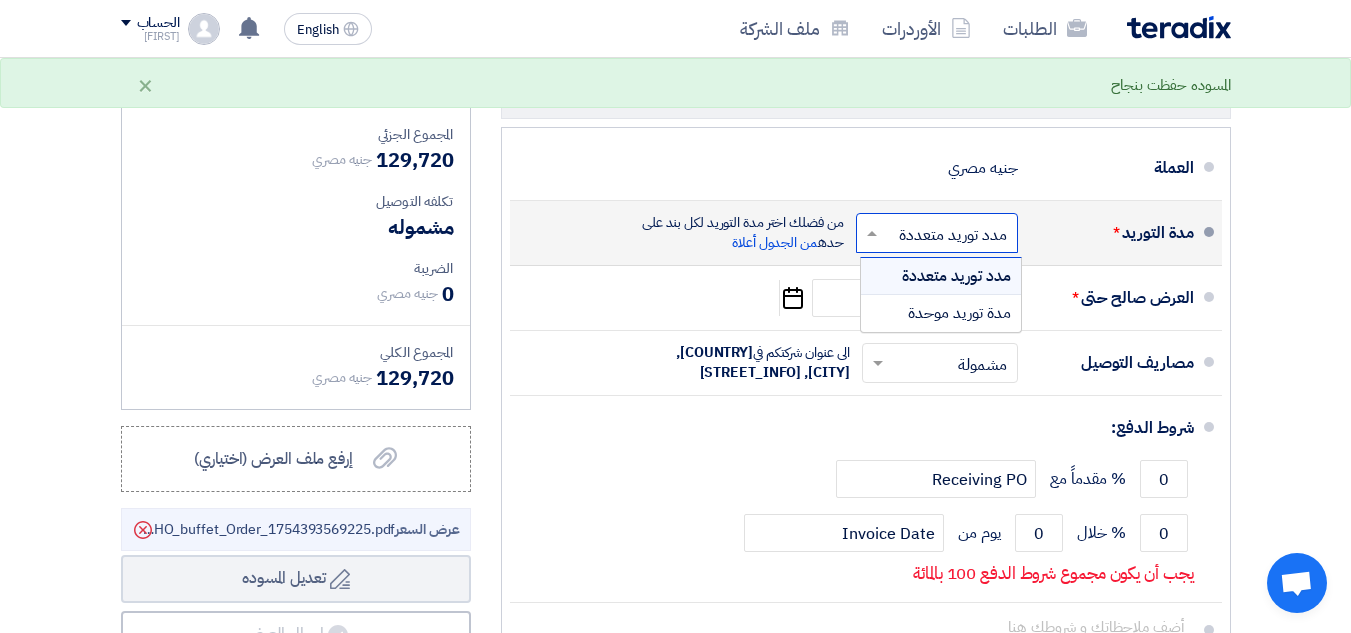 click 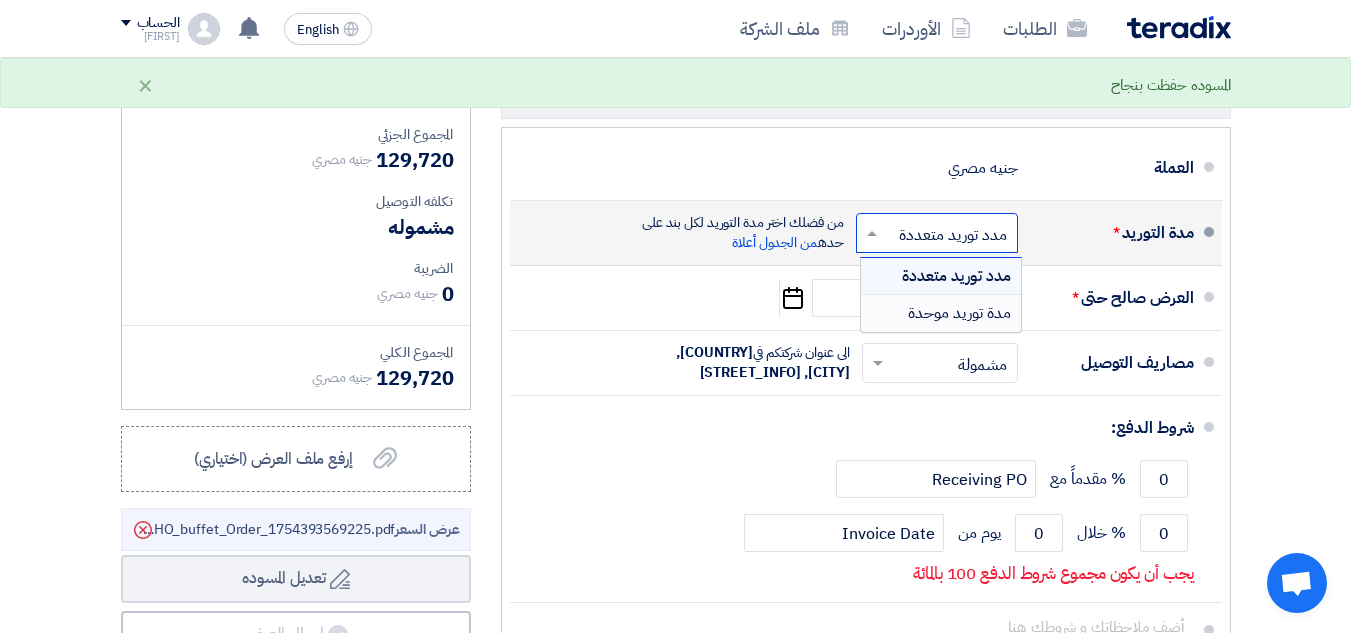 click on "مدة توريد موحدة" at bounding box center [959, 313] 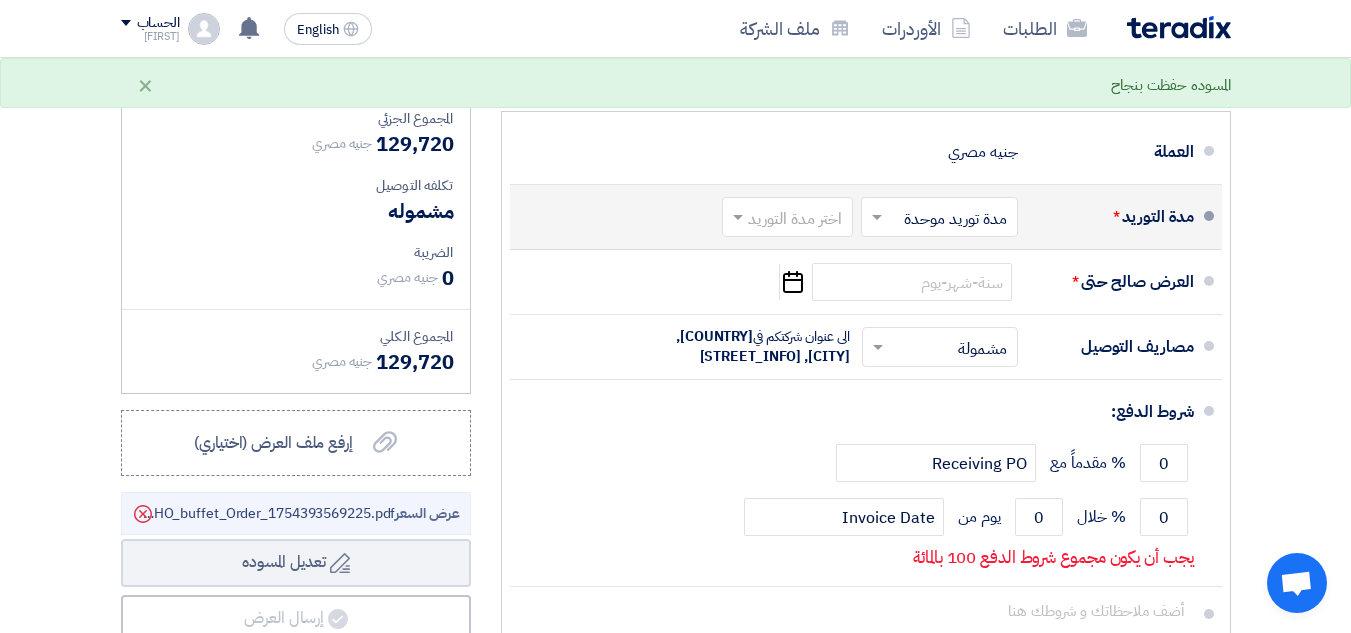 click 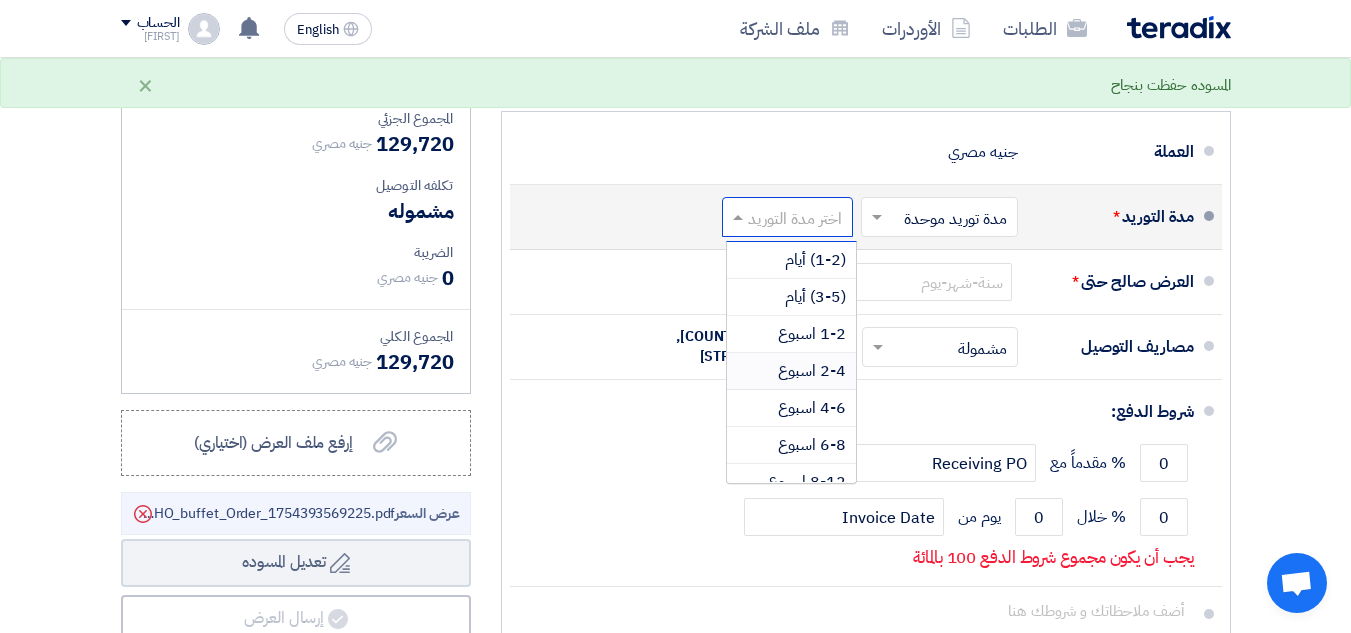 scroll, scrollTop: 166, scrollLeft: 0, axis: vertical 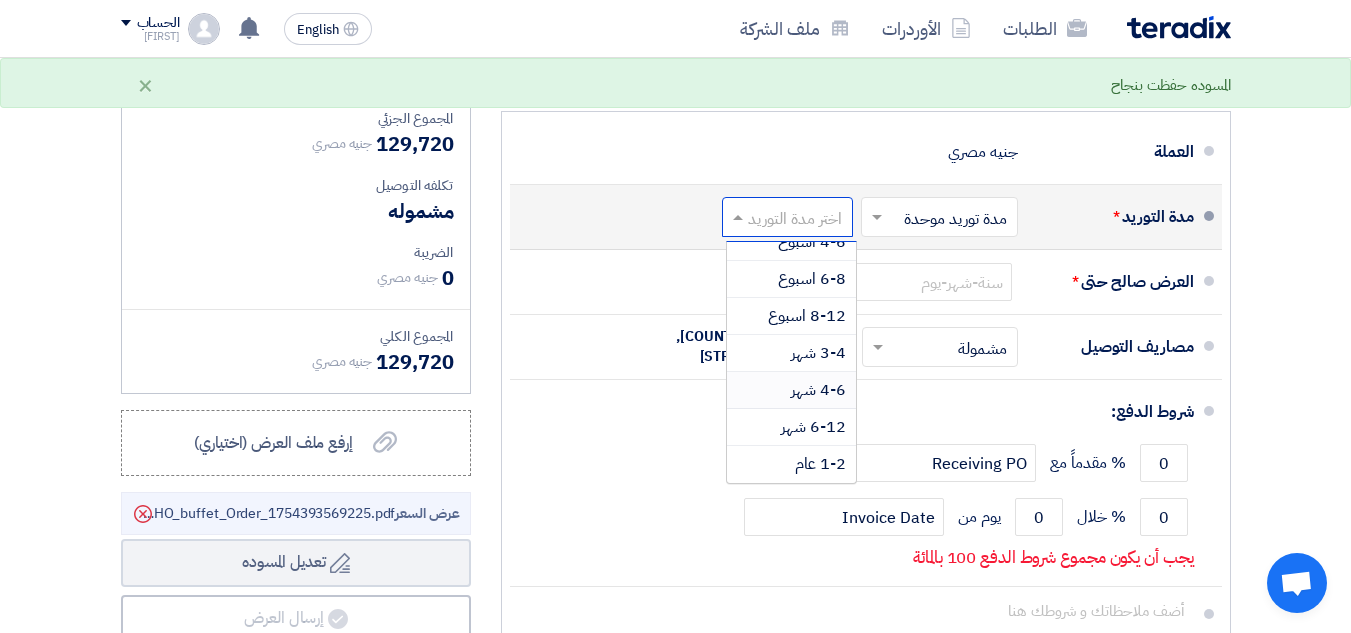 click on "4-6 شهر" at bounding box center [818, 390] 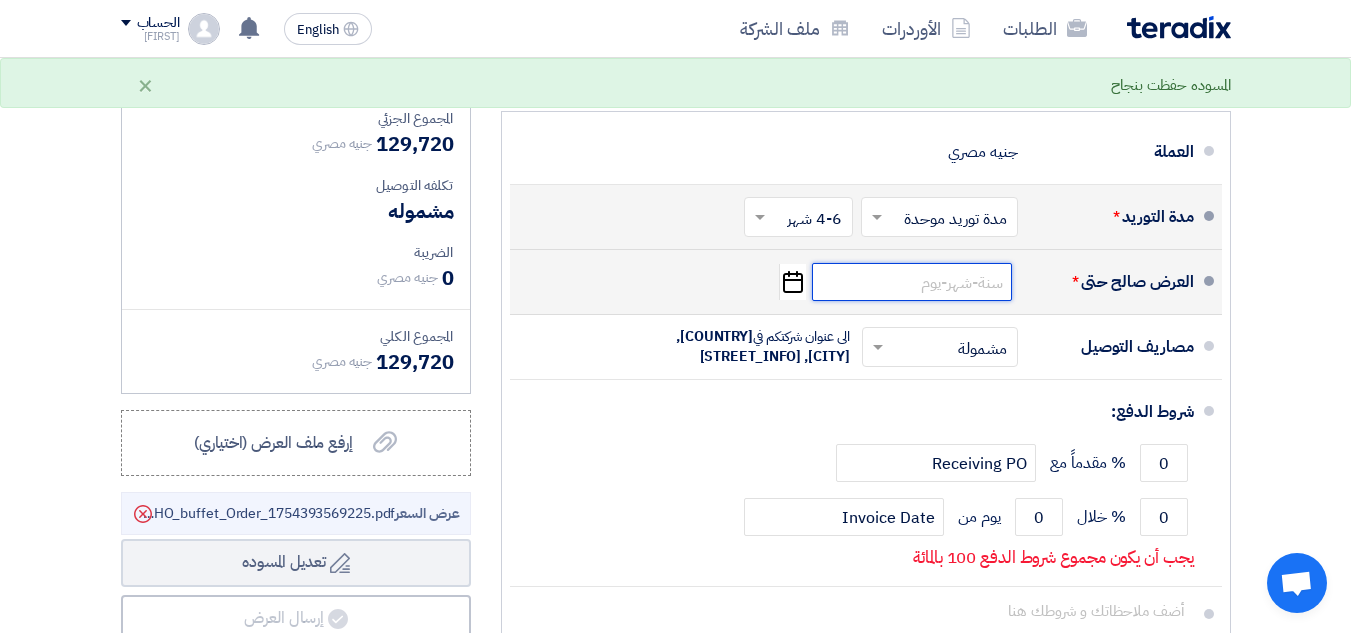 click 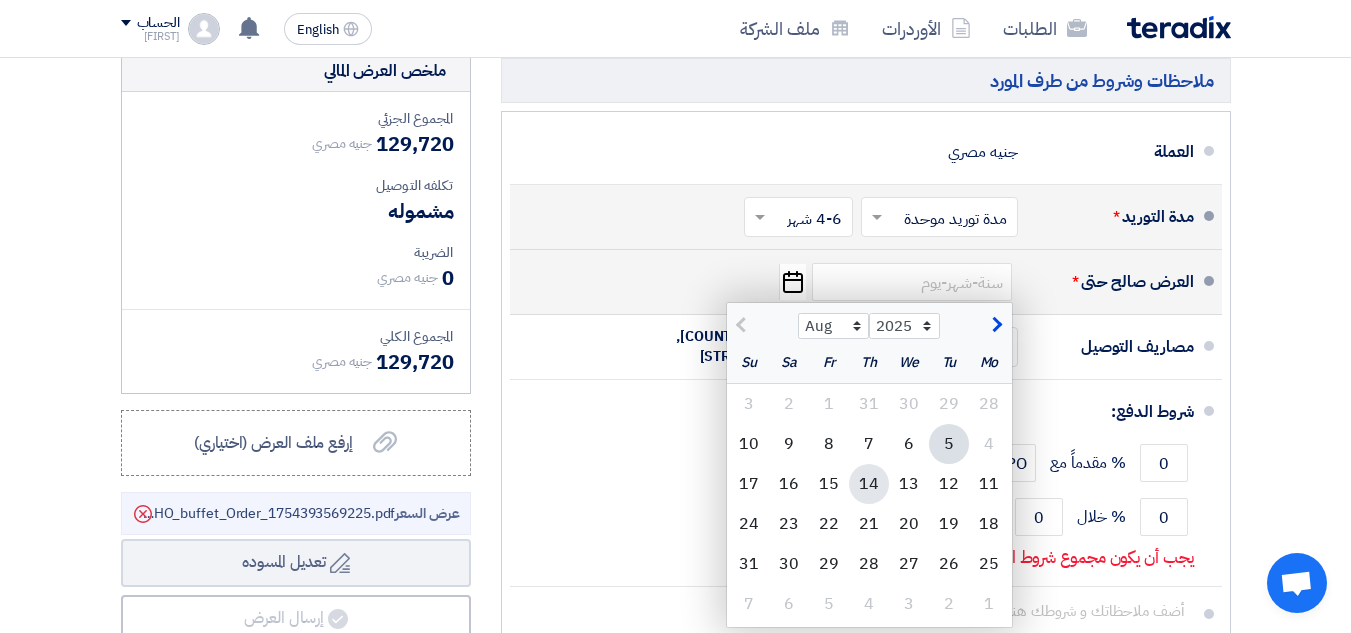click on "14" 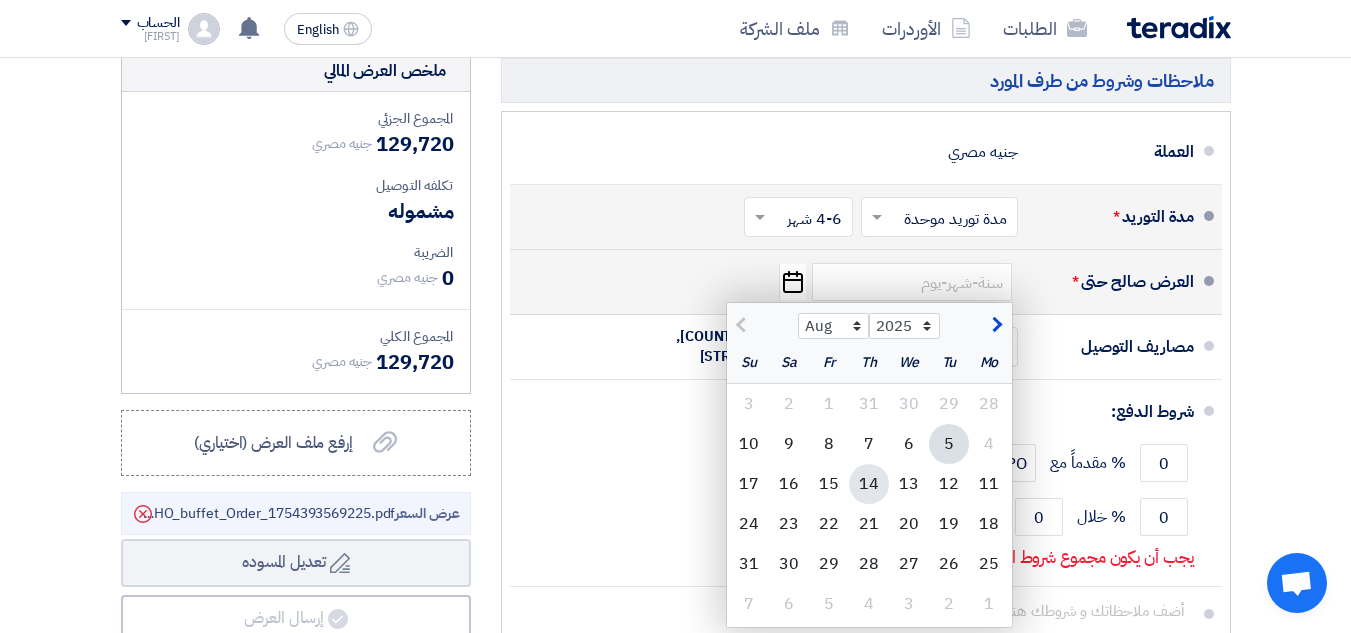 type on "[MM]/[DD]/[YYYY]" 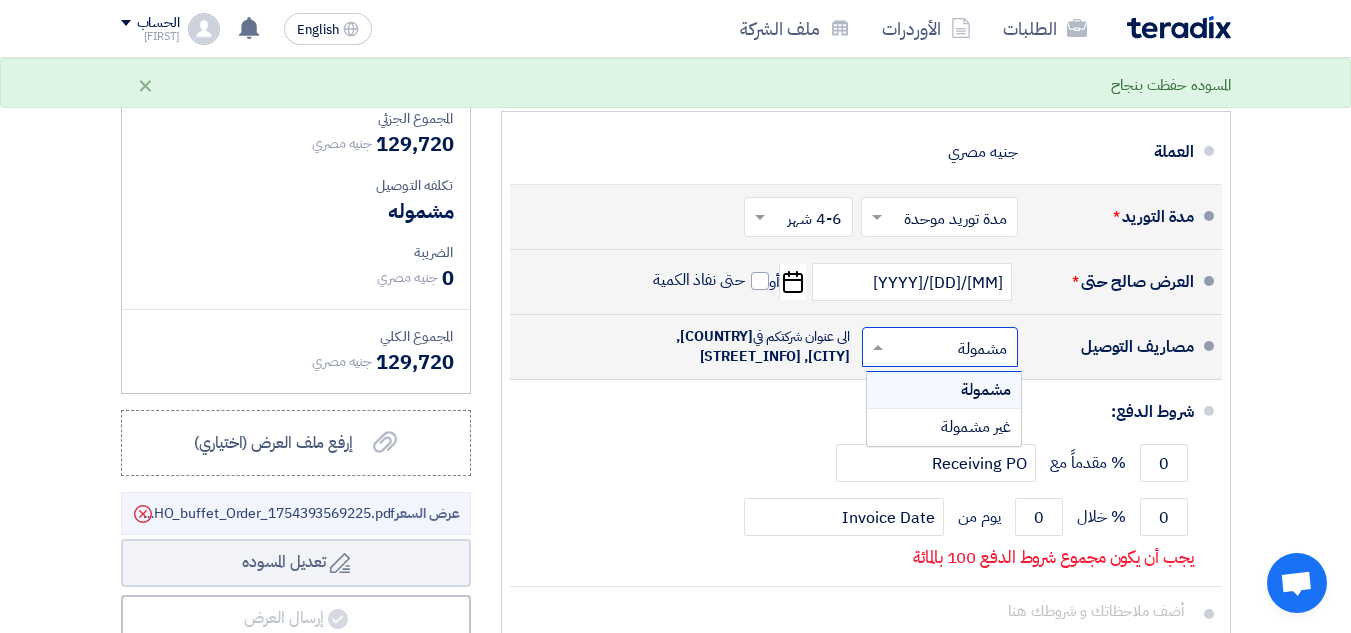 click 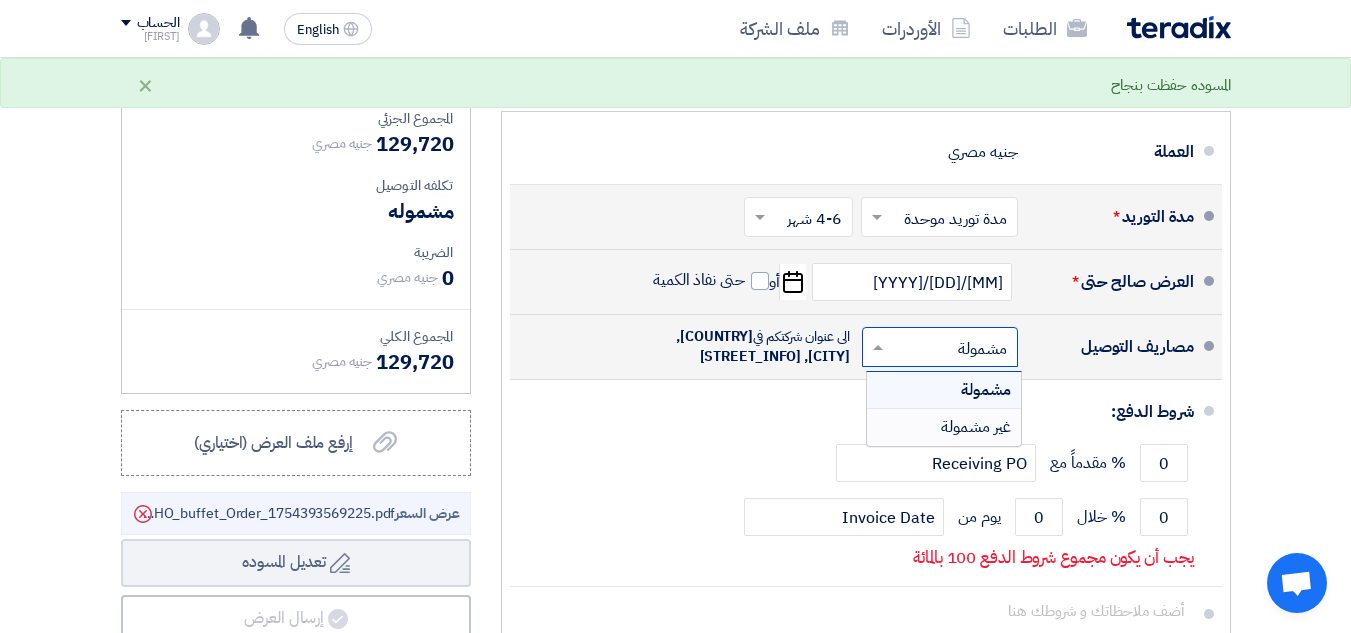 click on "غير مشمولة" at bounding box center [976, 427] 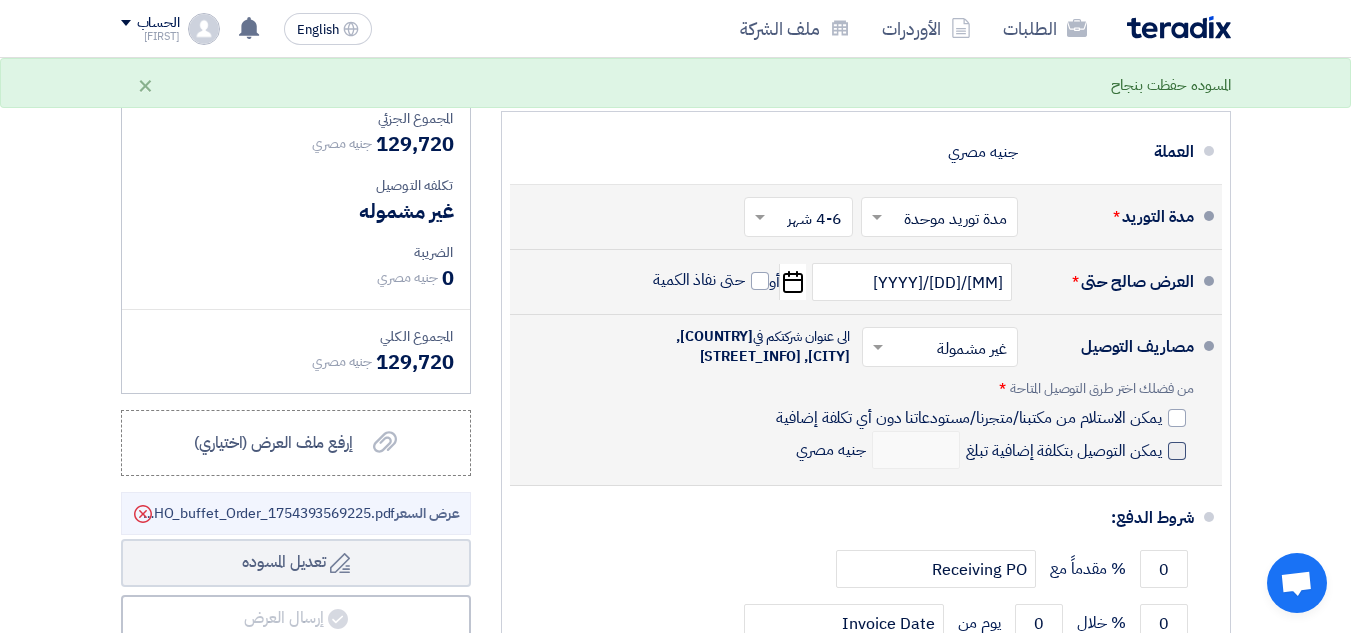 click on "يمكن التوصيل بتكلفة إضافية تبلغ" 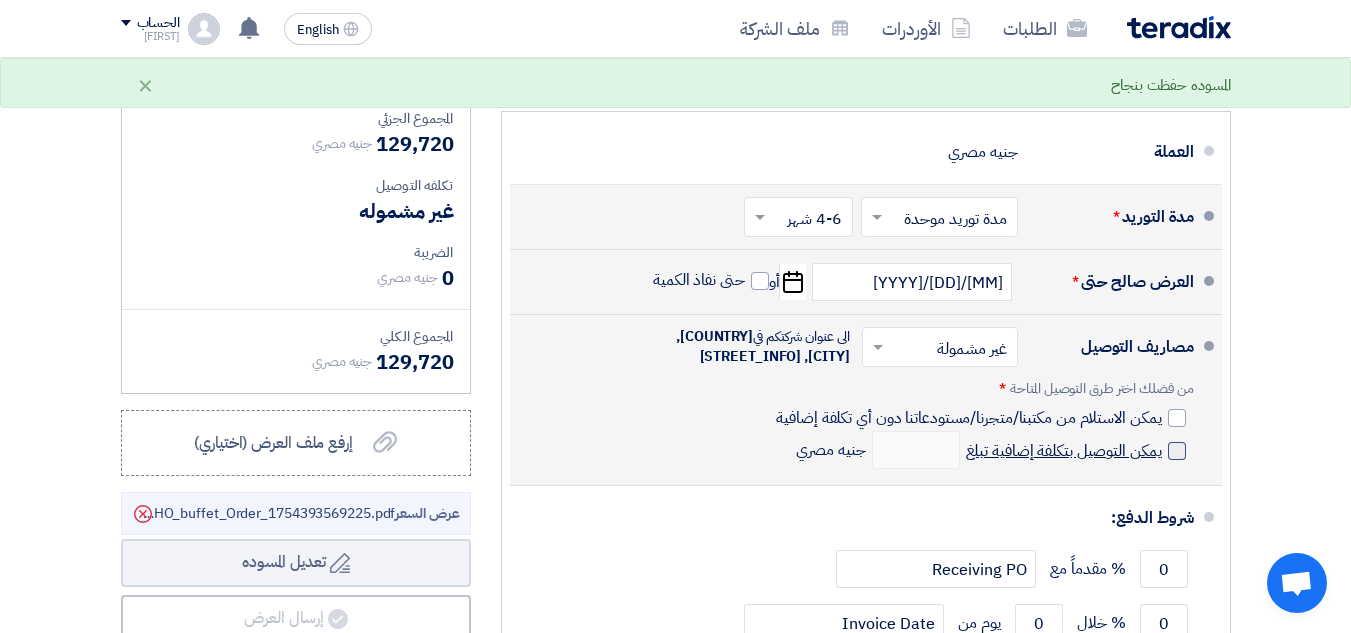 click on "يمكن التوصيل بتكلفة إضافية تبلغ" 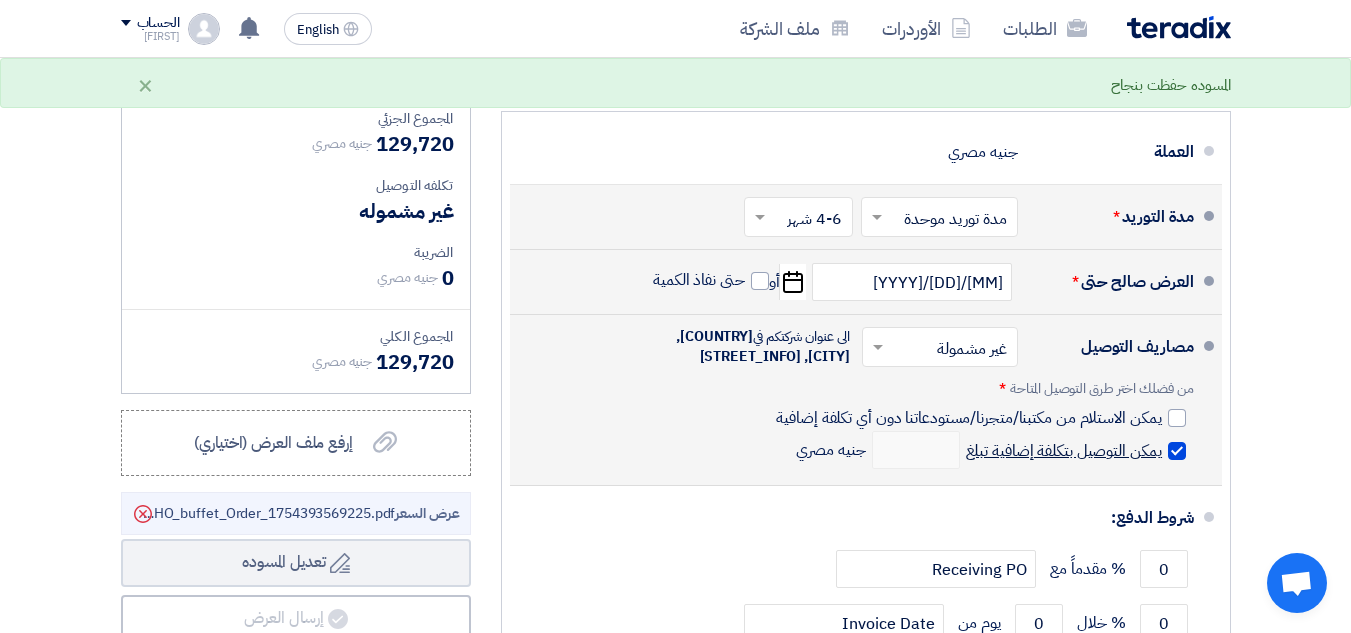checkbox on "true" 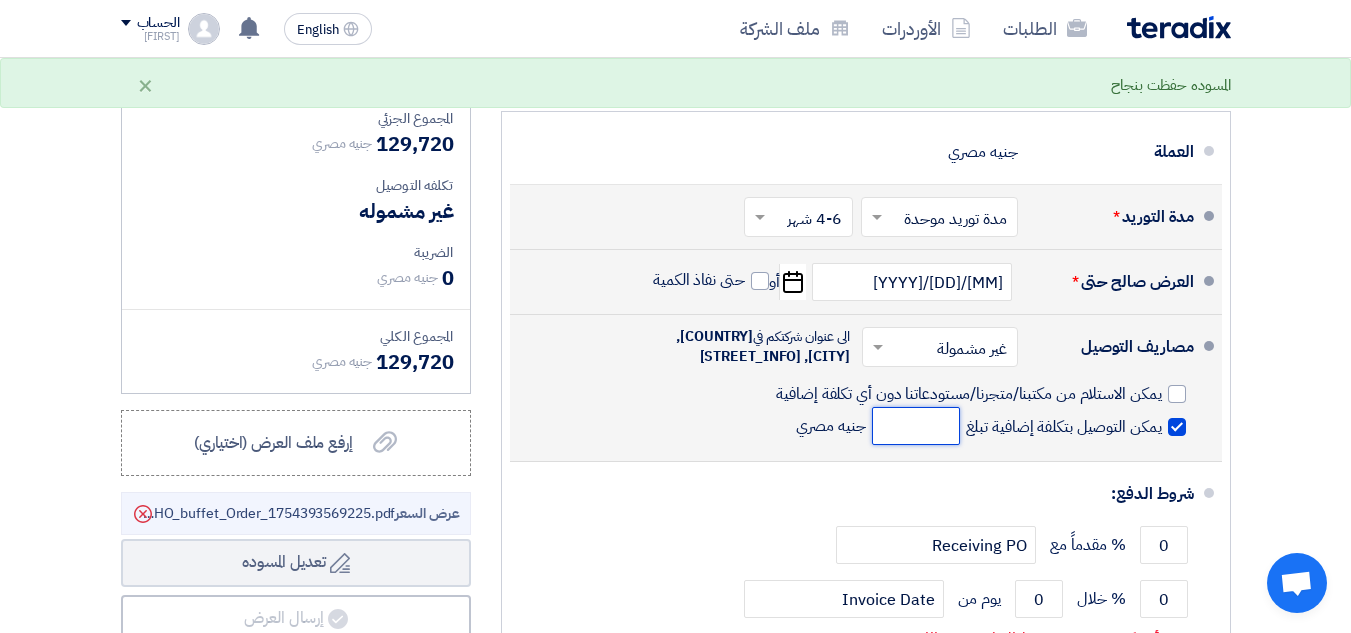 click 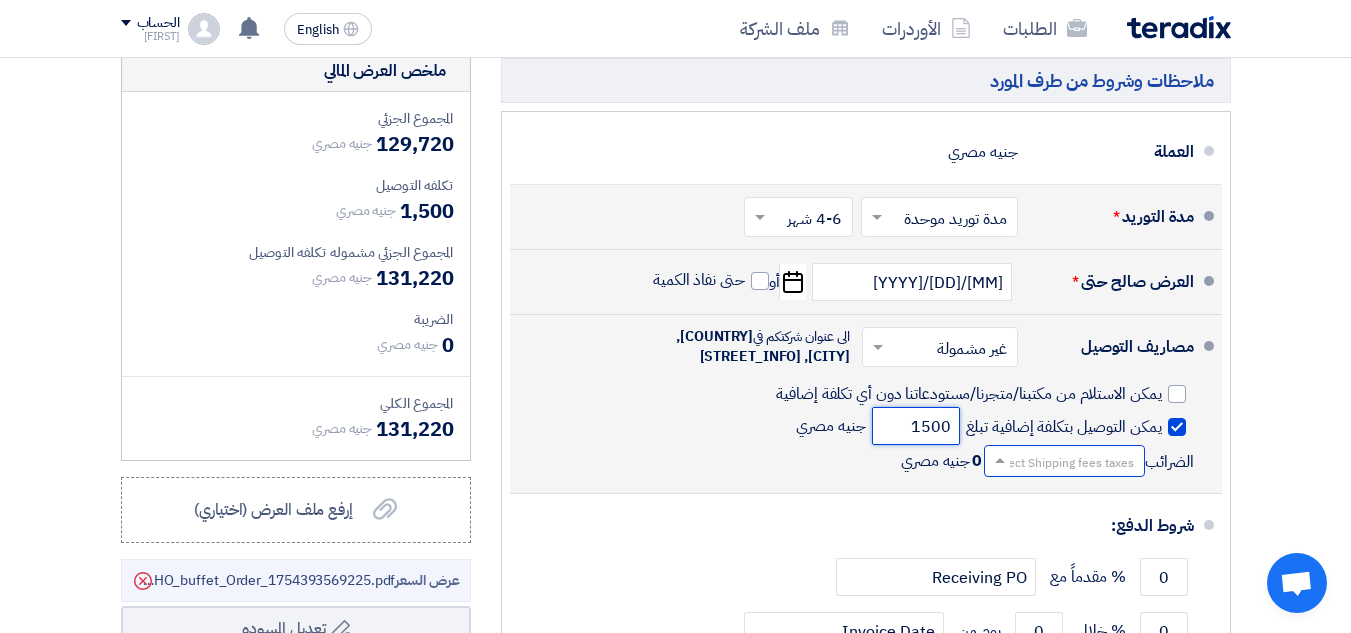 type on "1500" 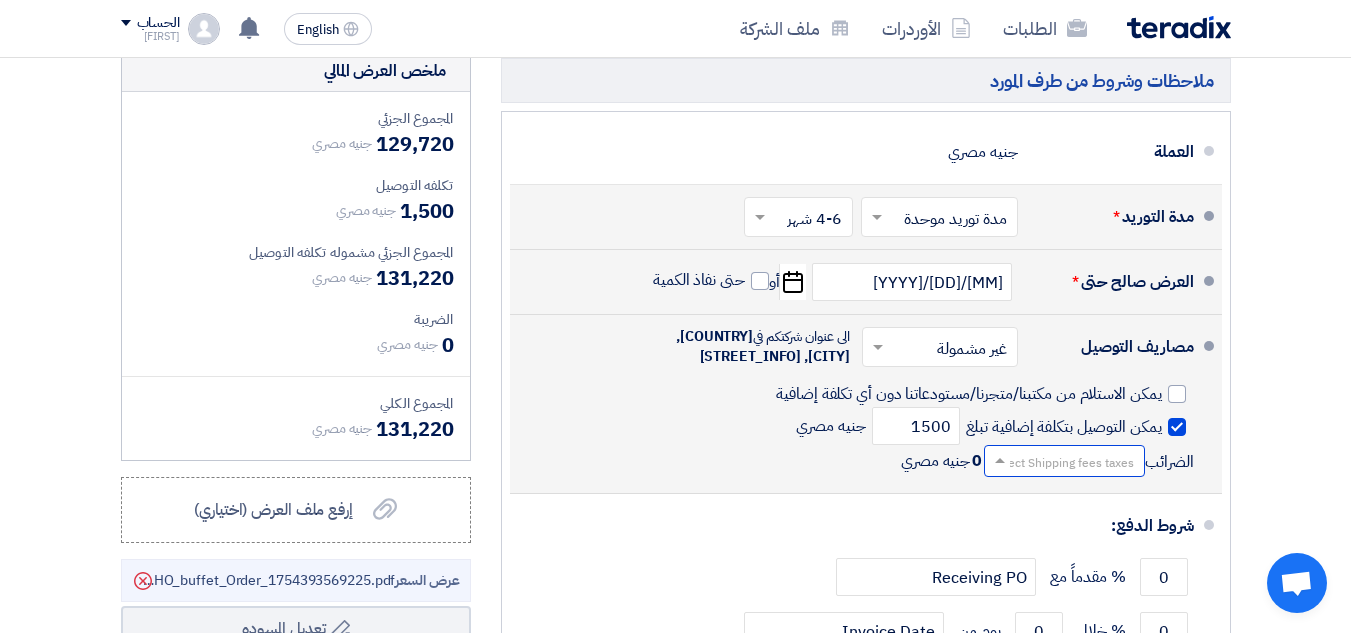 click 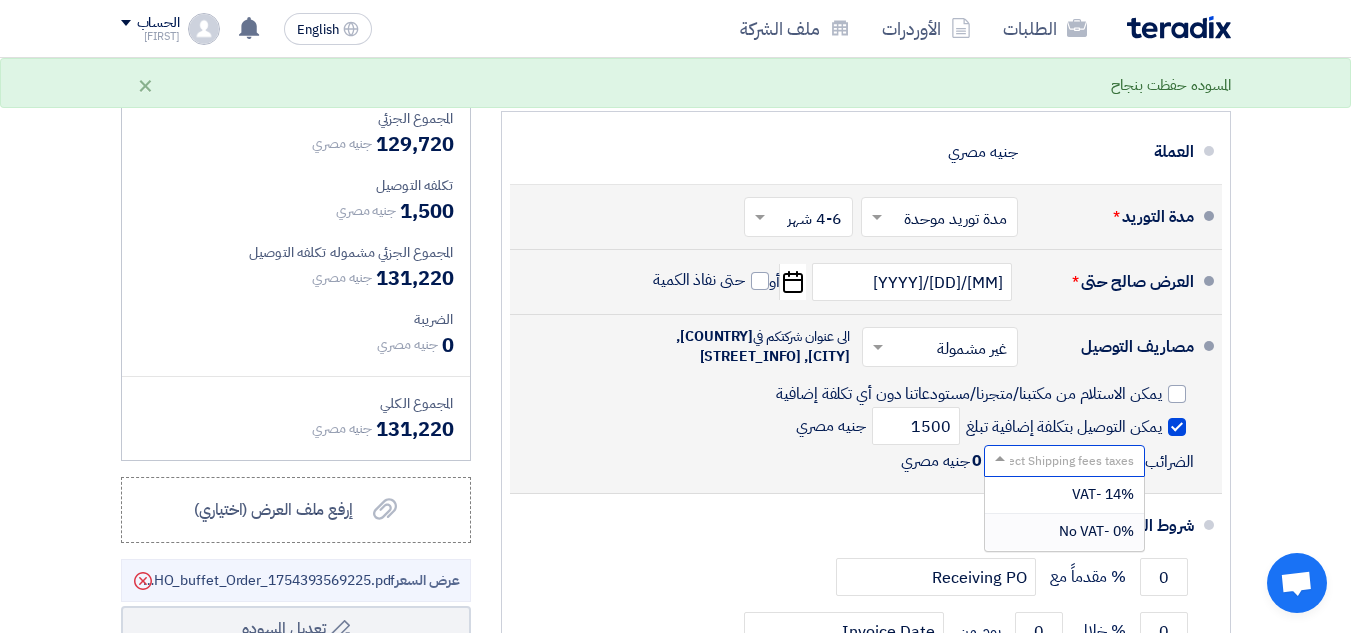 click on "0% -No VAT" at bounding box center [1096, 531] 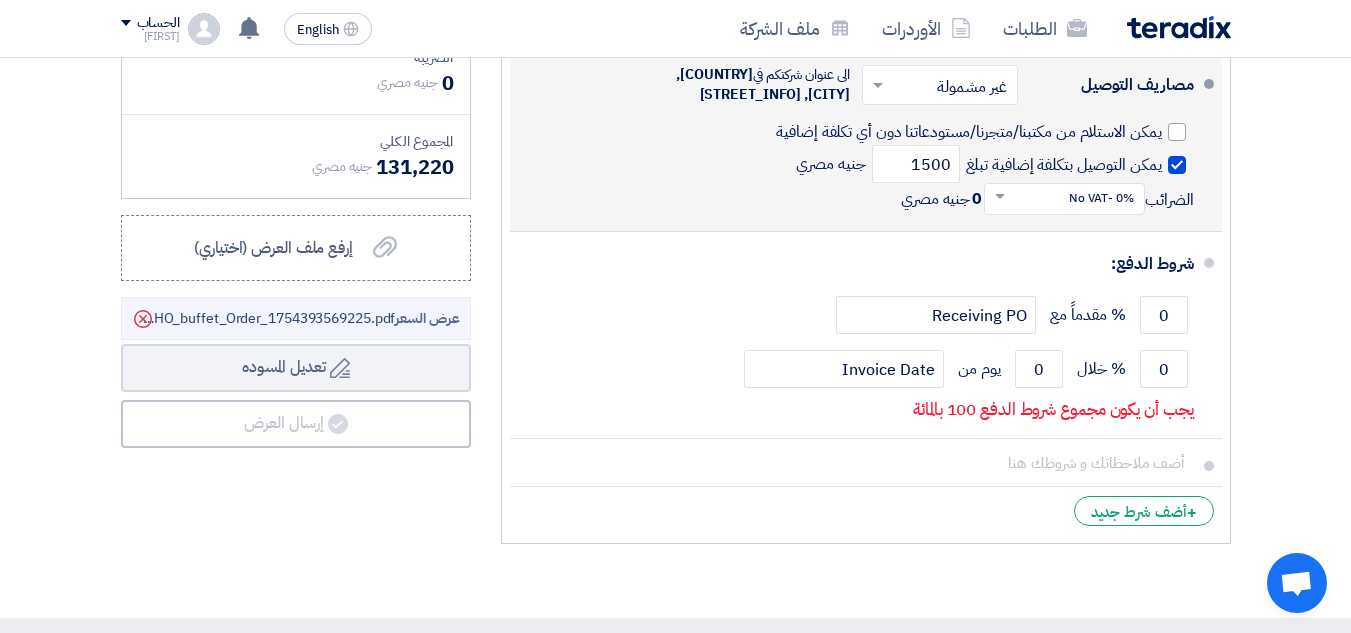scroll, scrollTop: 833, scrollLeft: 0, axis: vertical 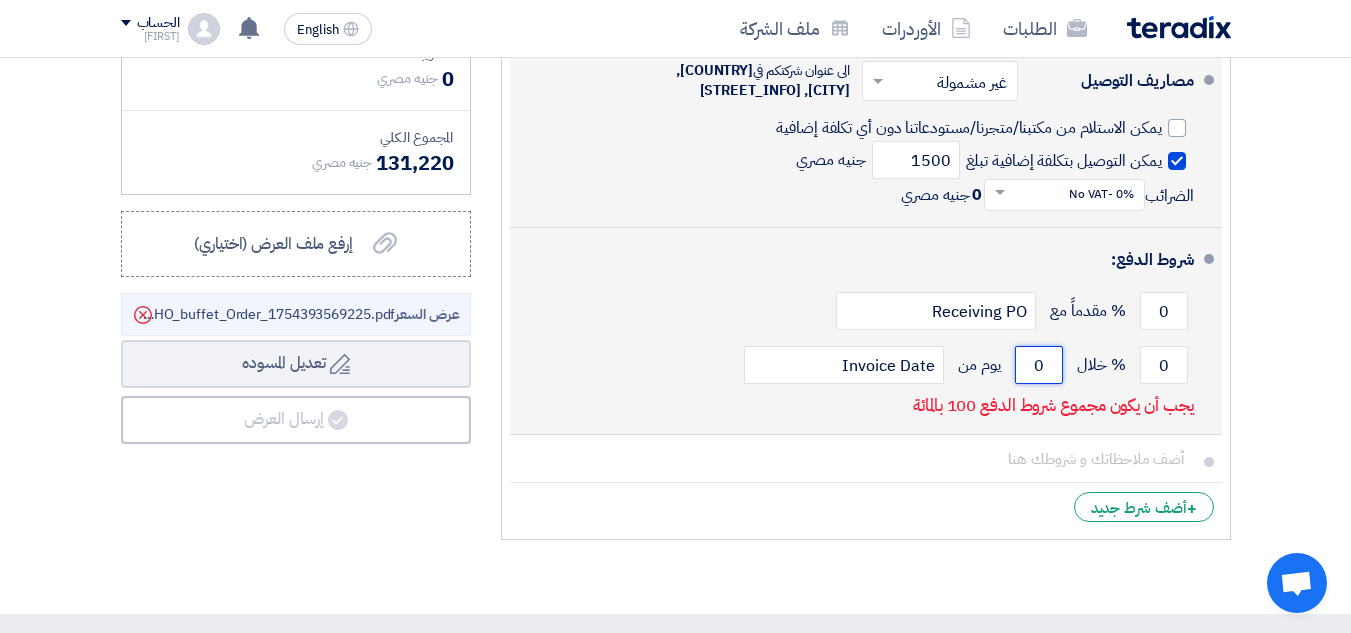 click on "0" 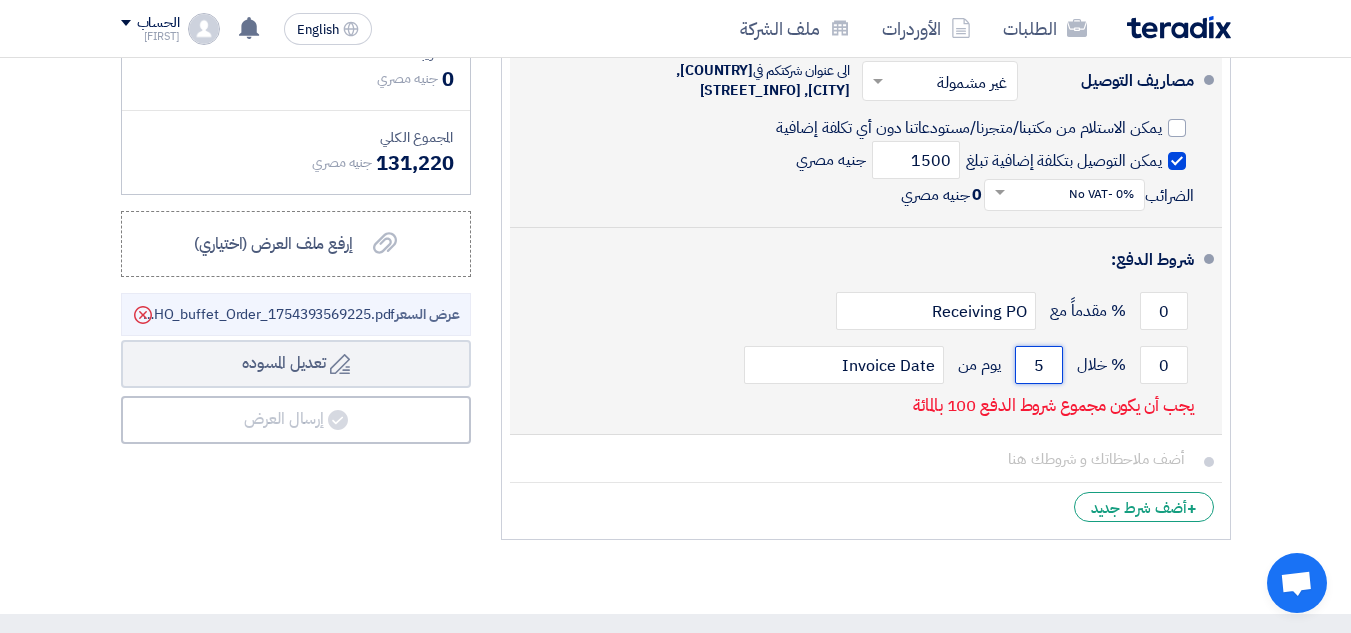 type on "5" 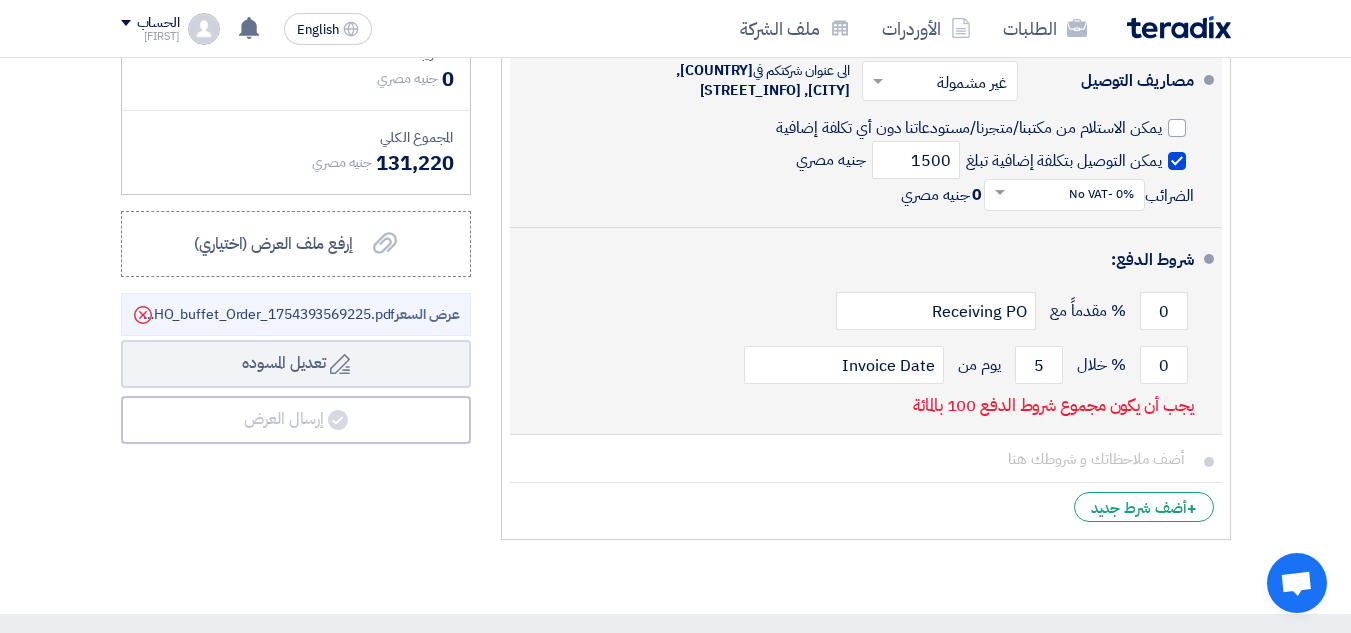 click on "شروط الدفع:
0
% مقدماً مع
Receiving PO
0
% خلال
5 Invoice Date" 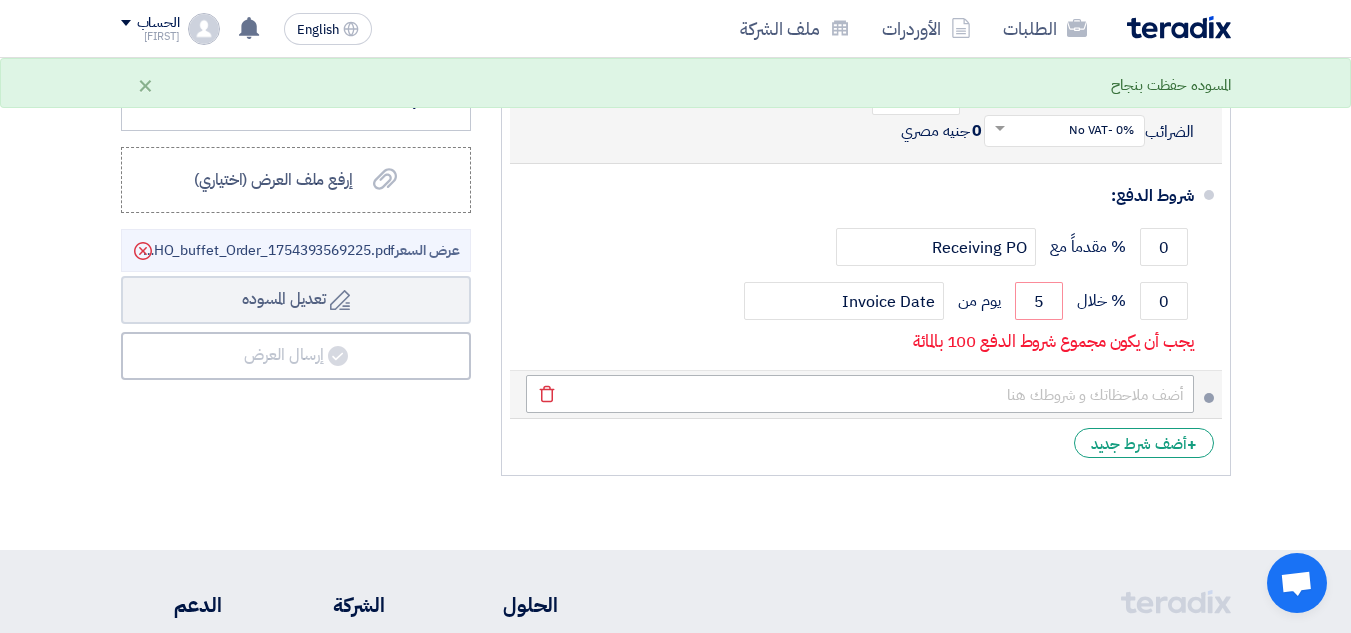 scroll, scrollTop: 900, scrollLeft: 0, axis: vertical 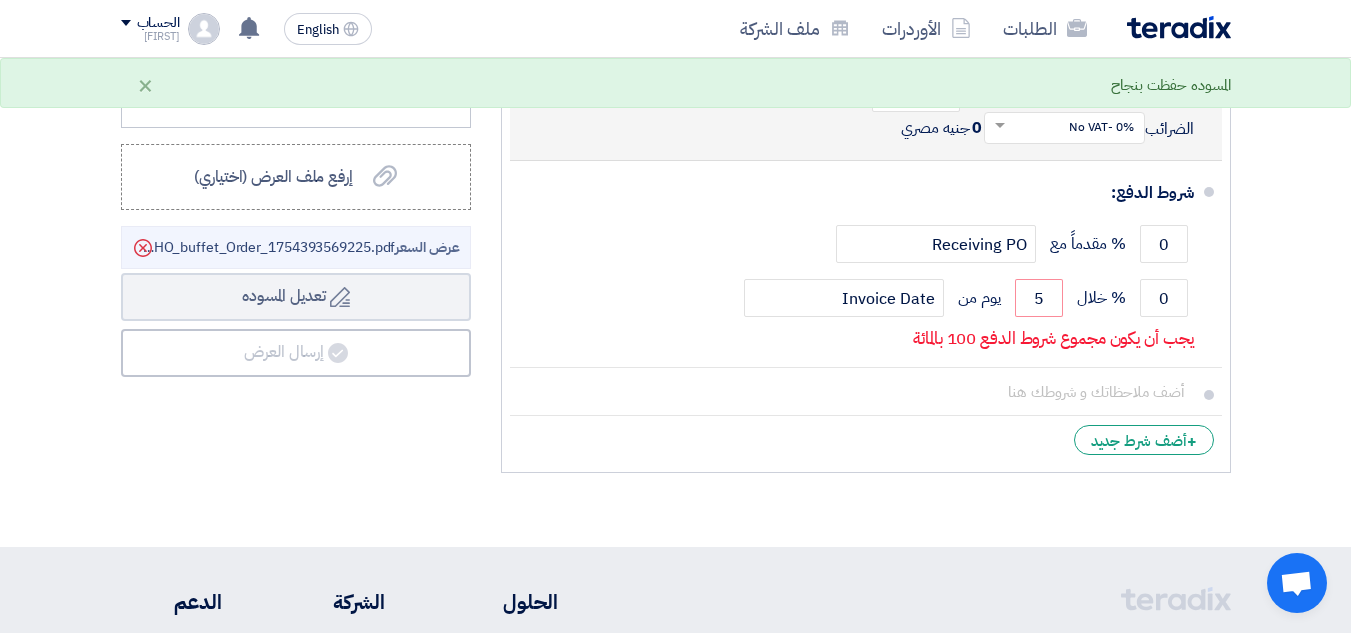click on "+
أضف شرط جديد" 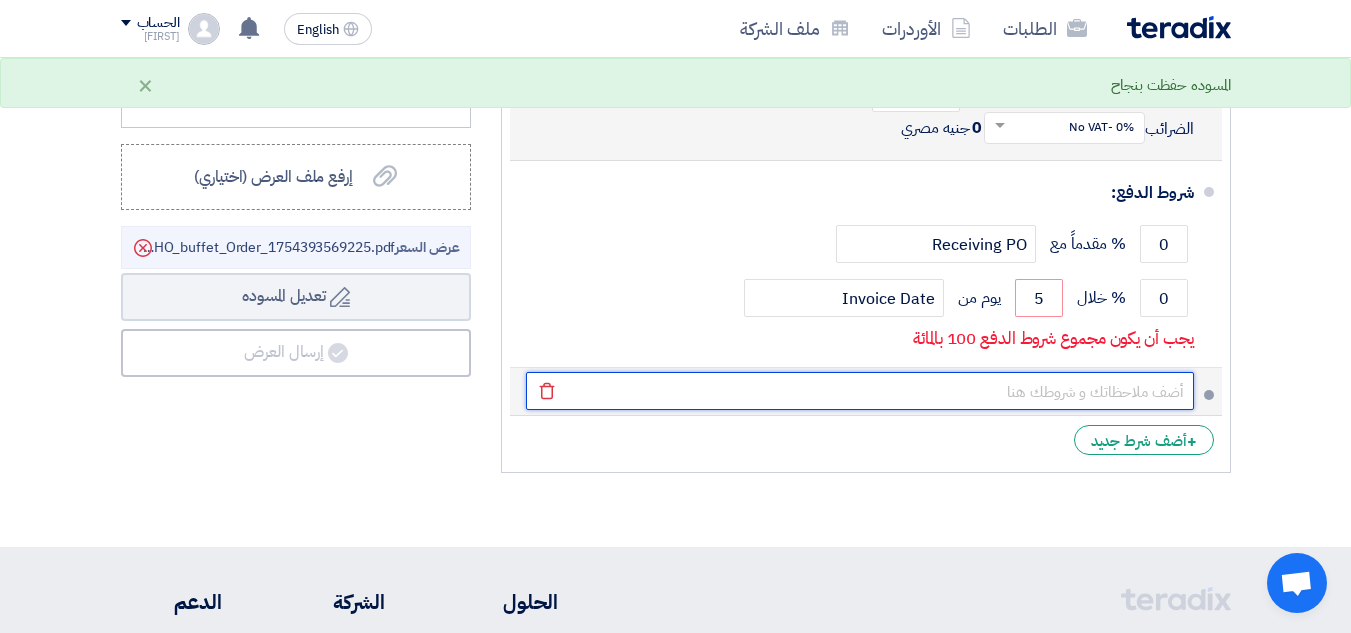 click 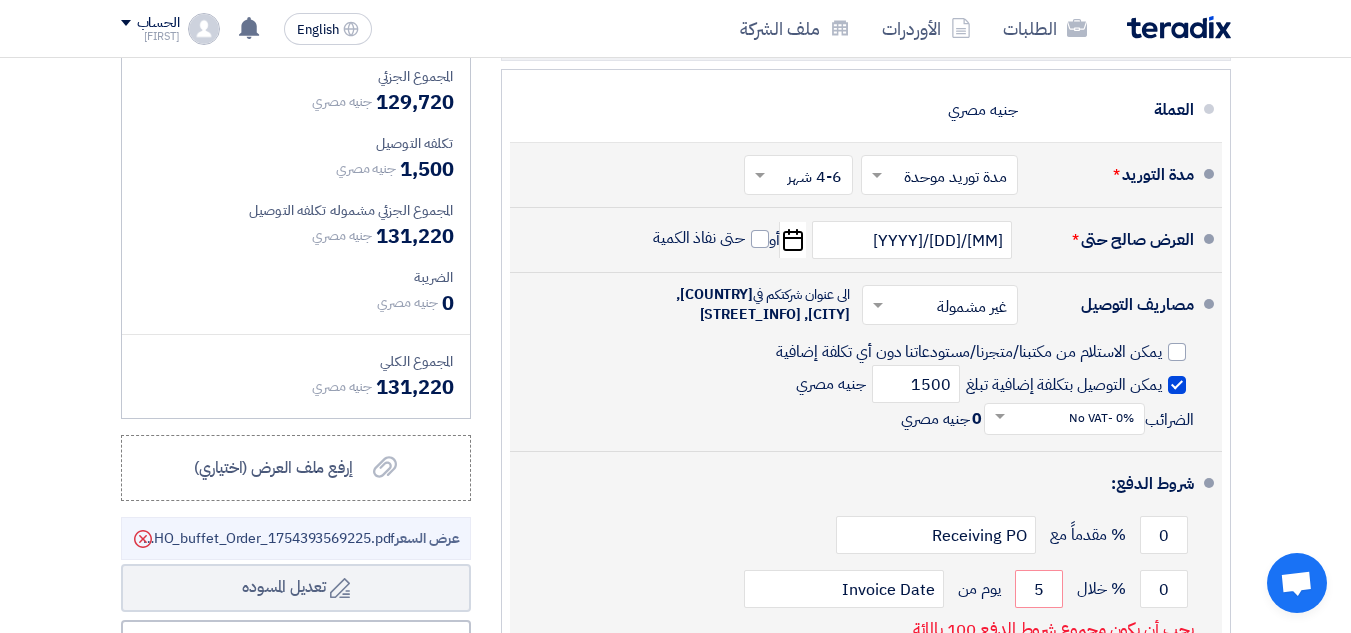 scroll, scrollTop: 633, scrollLeft: 0, axis: vertical 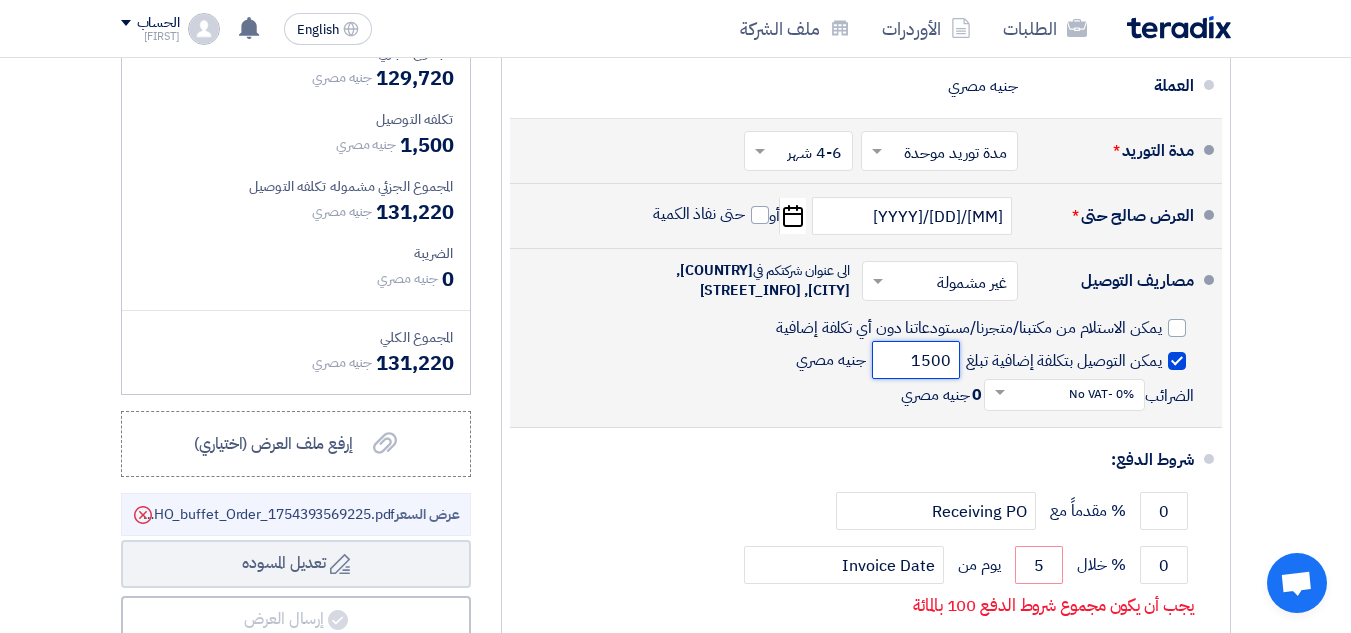 click on "1500" 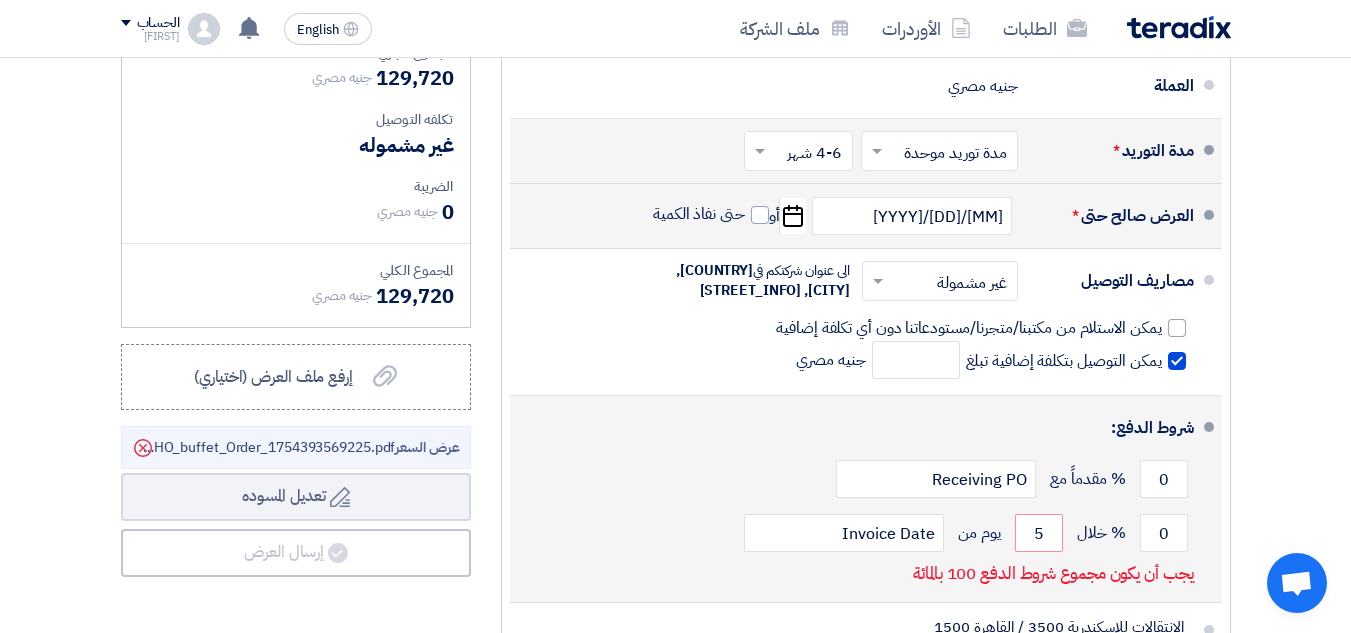 click on "شروط الدفع:
0
% مقدماً مع
Receiving PO
0
% خلال
5 Invoice Date" 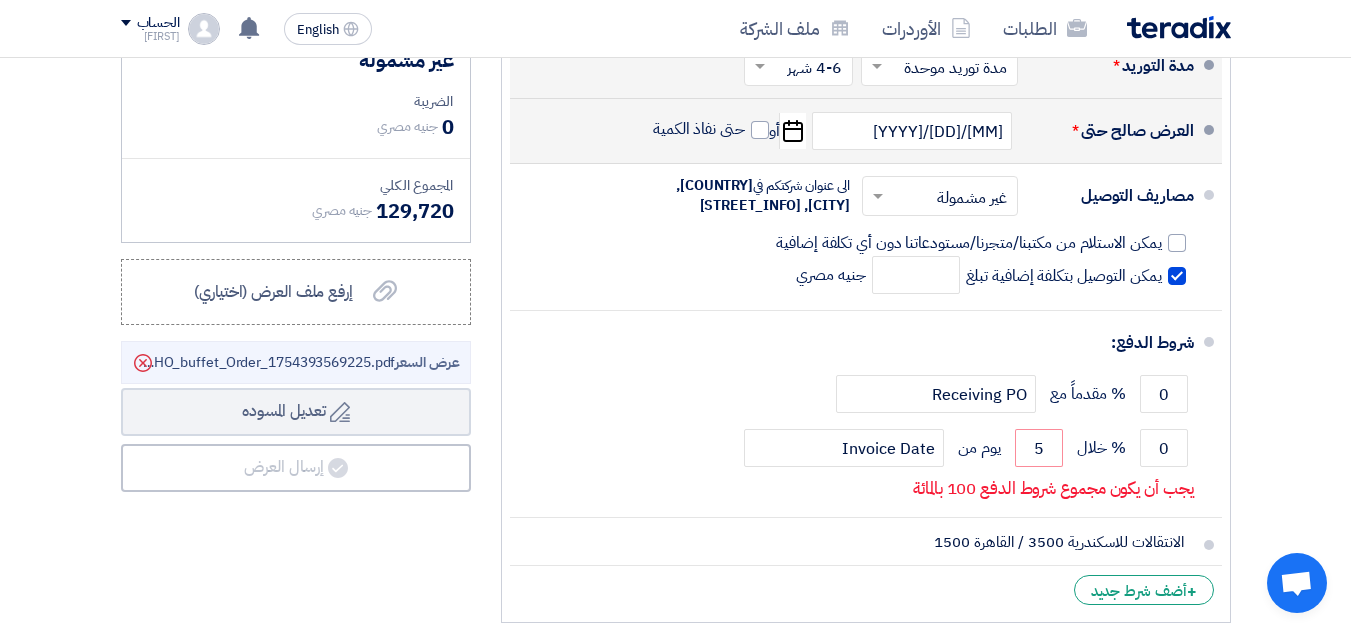scroll, scrollTop: 800, scrollLeft: 0, axis: vertical 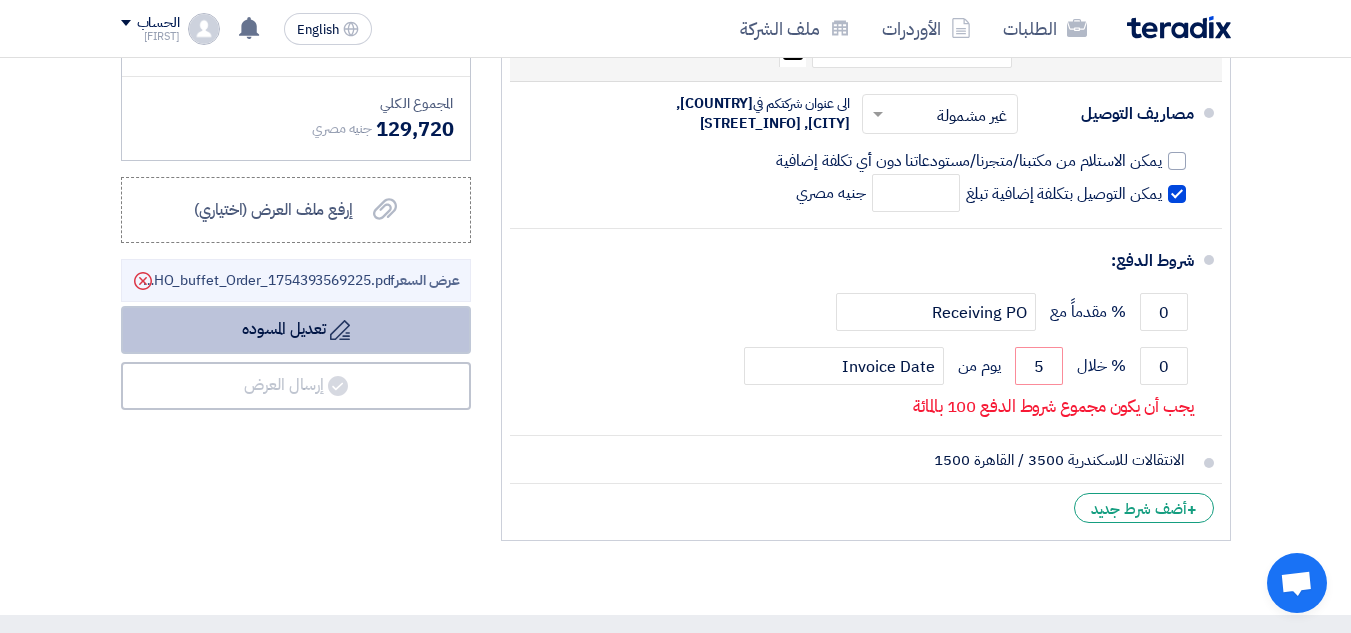 click on "Draft
تعديل المسوده" 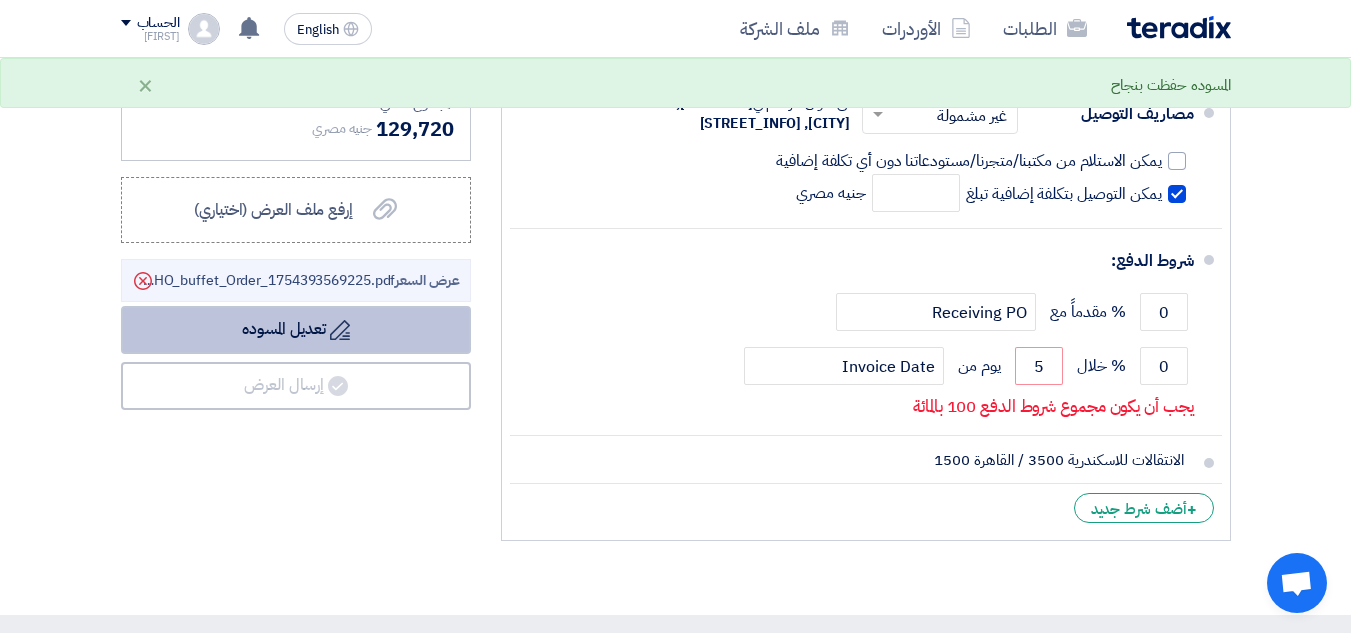 click on "Draft
تعديل المسوده" 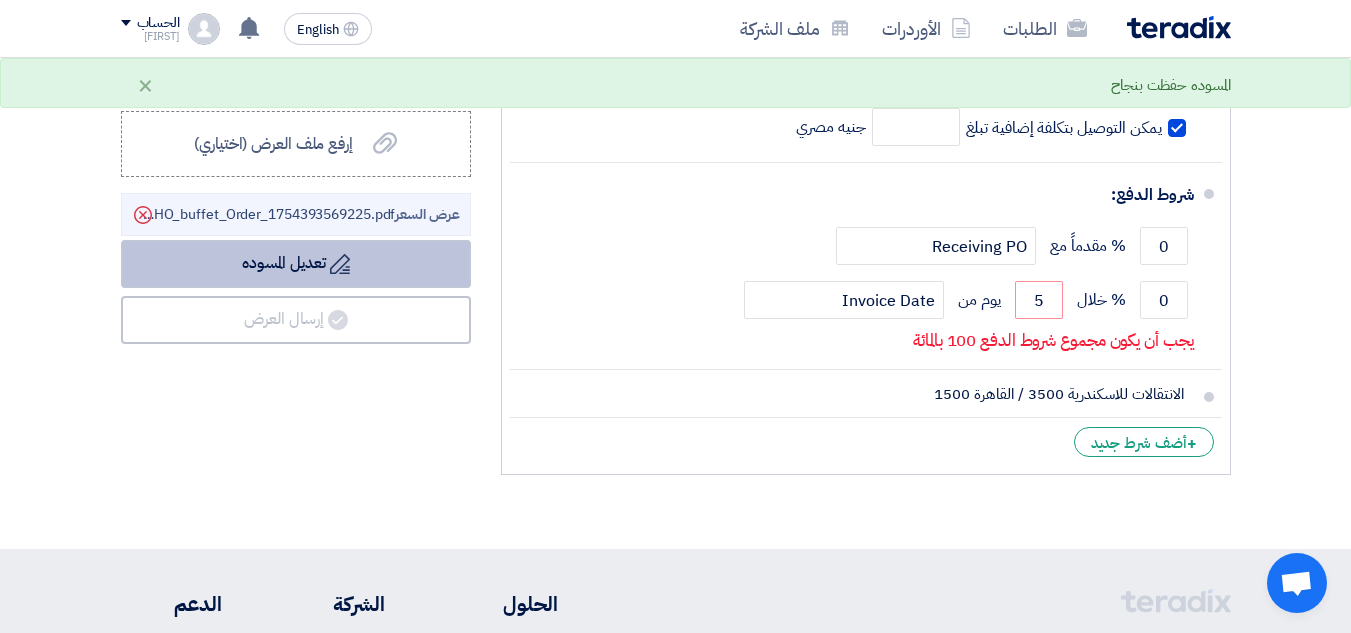 scroll, scrollTop: 867, scrollLeft: 0, axis: vertical 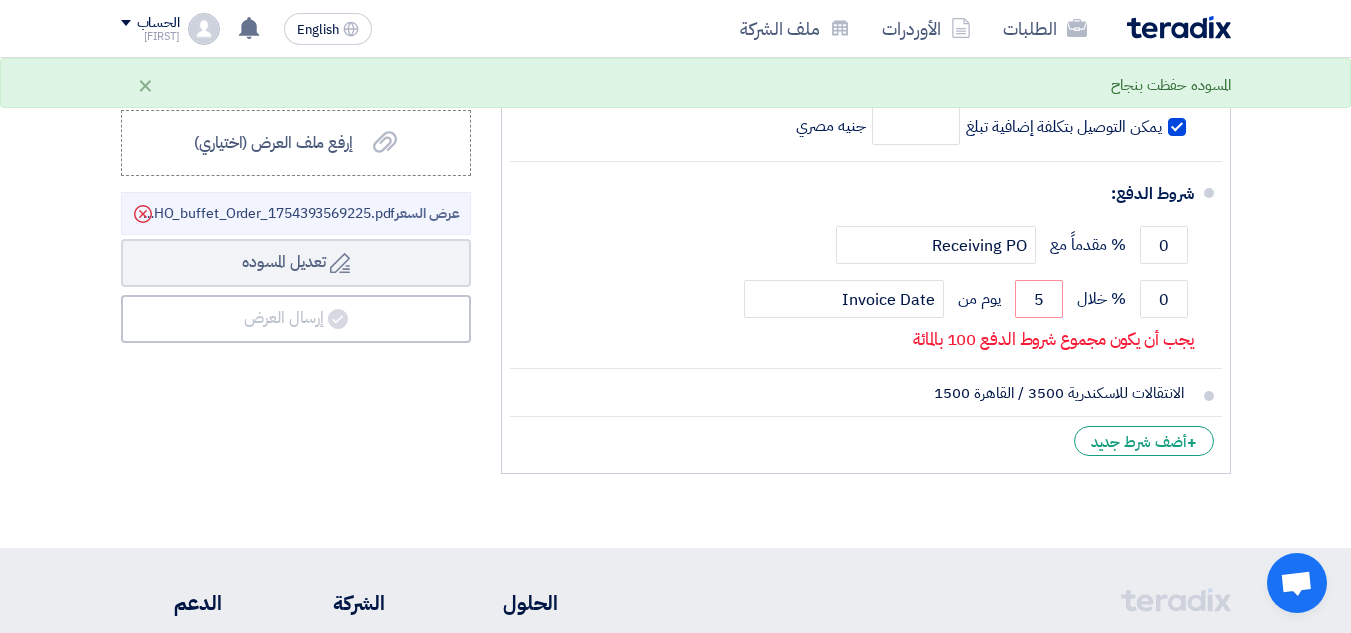 click on "[CURRENCY] [NUMBER]" 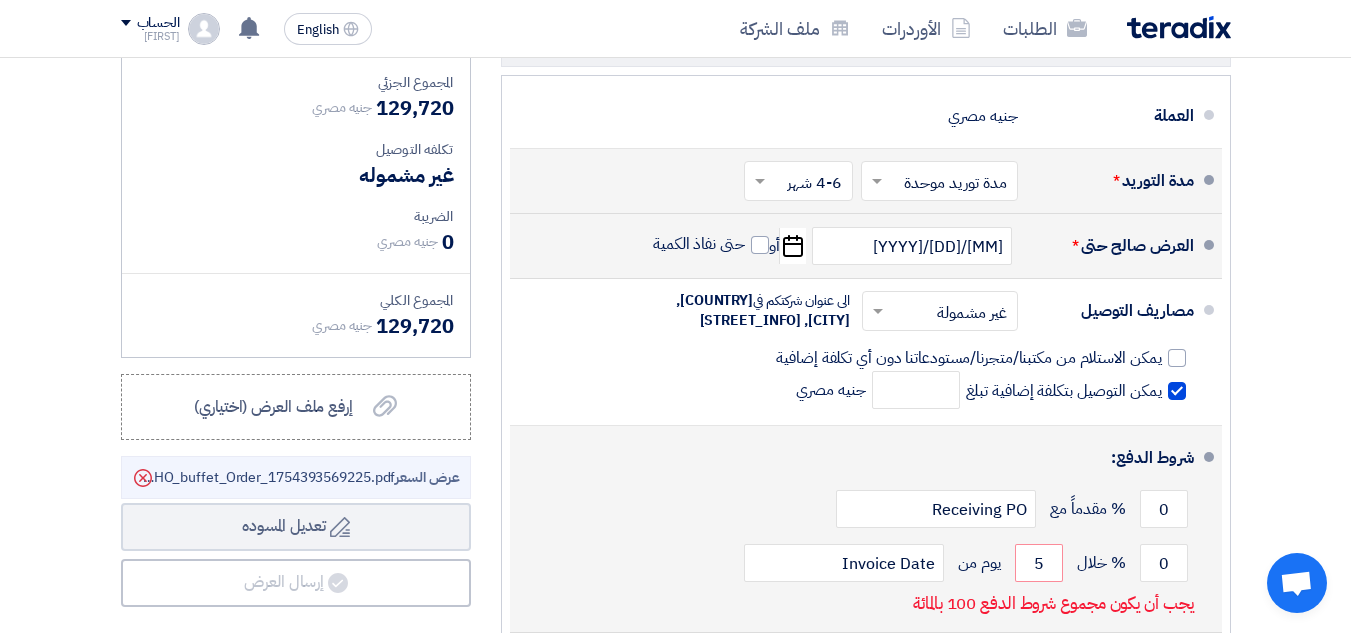 scroll, scrollTop: 767, scrollLeft: 0, axis: vertical 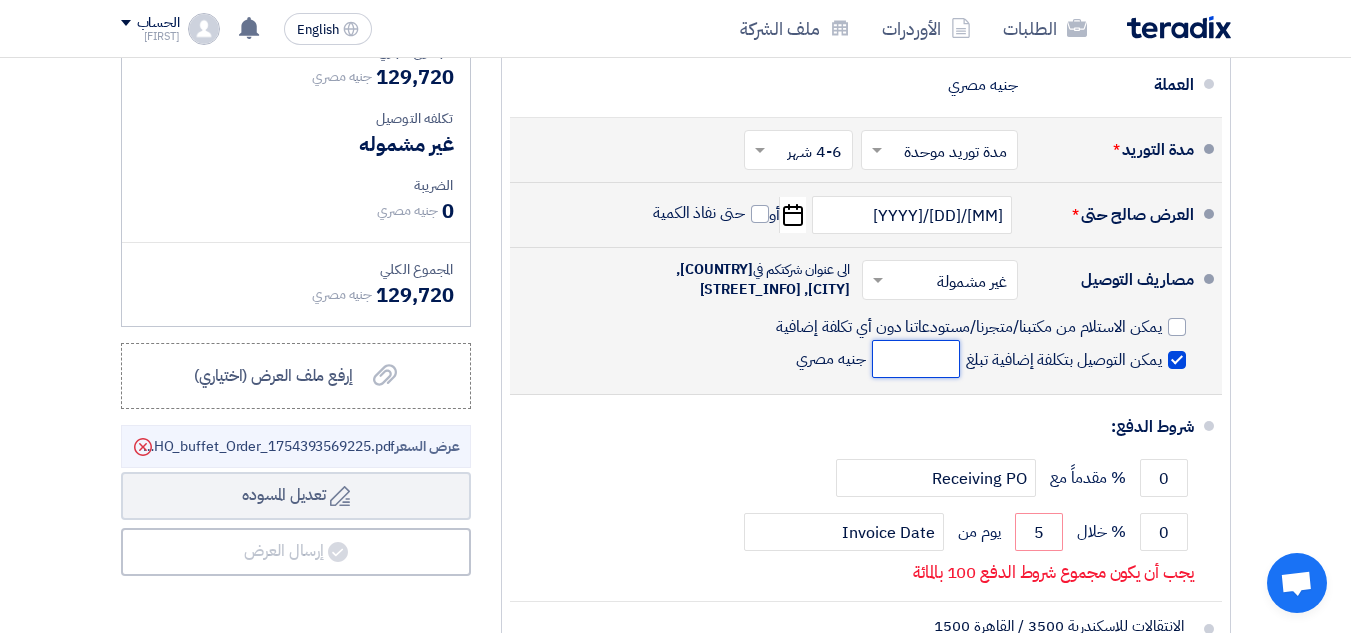 click 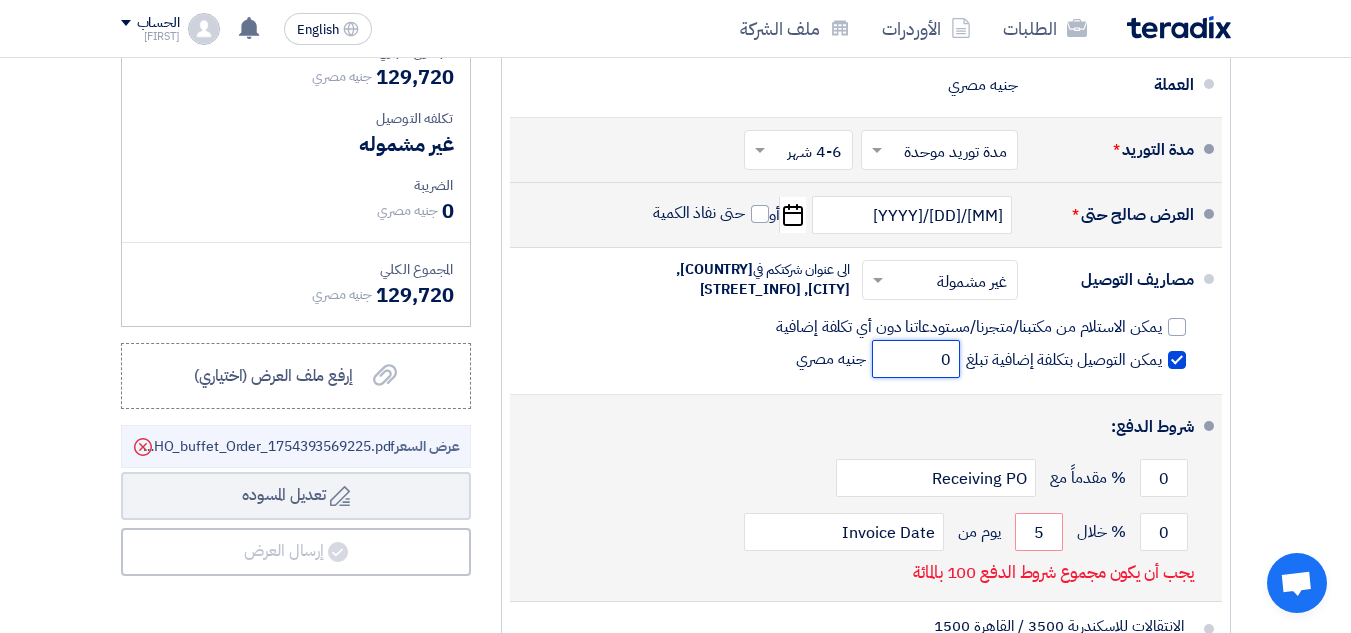 type on "0" 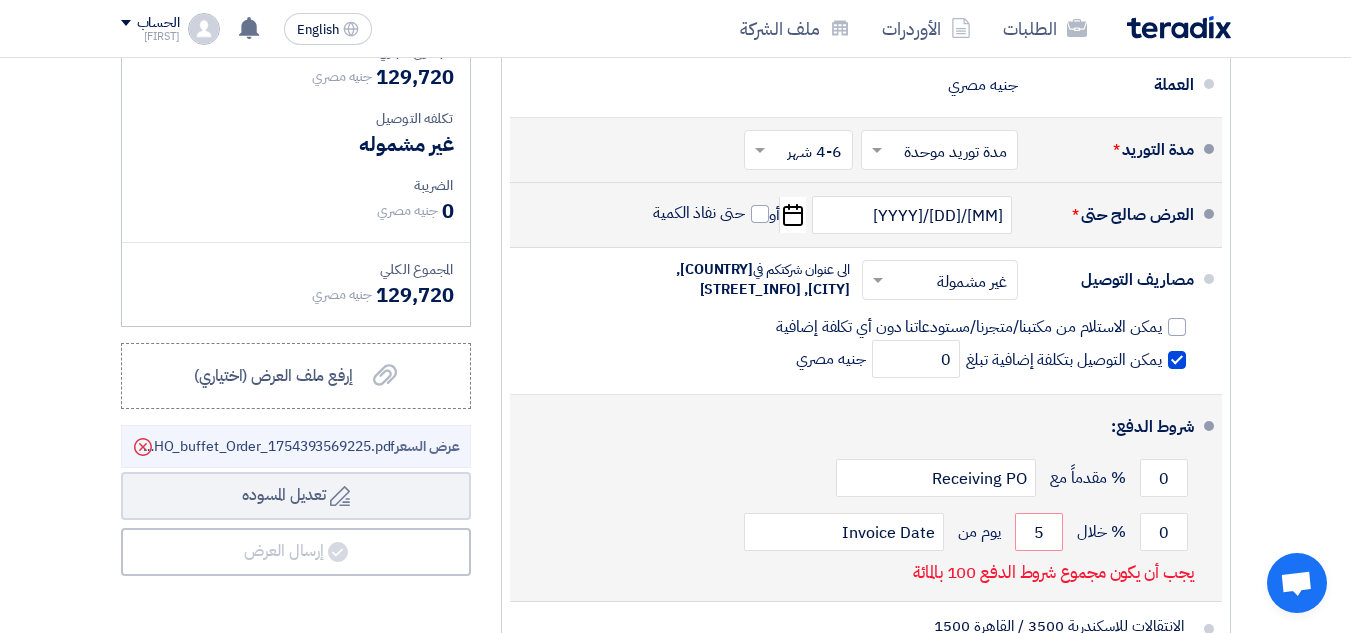 click on "شروط الدفع:" 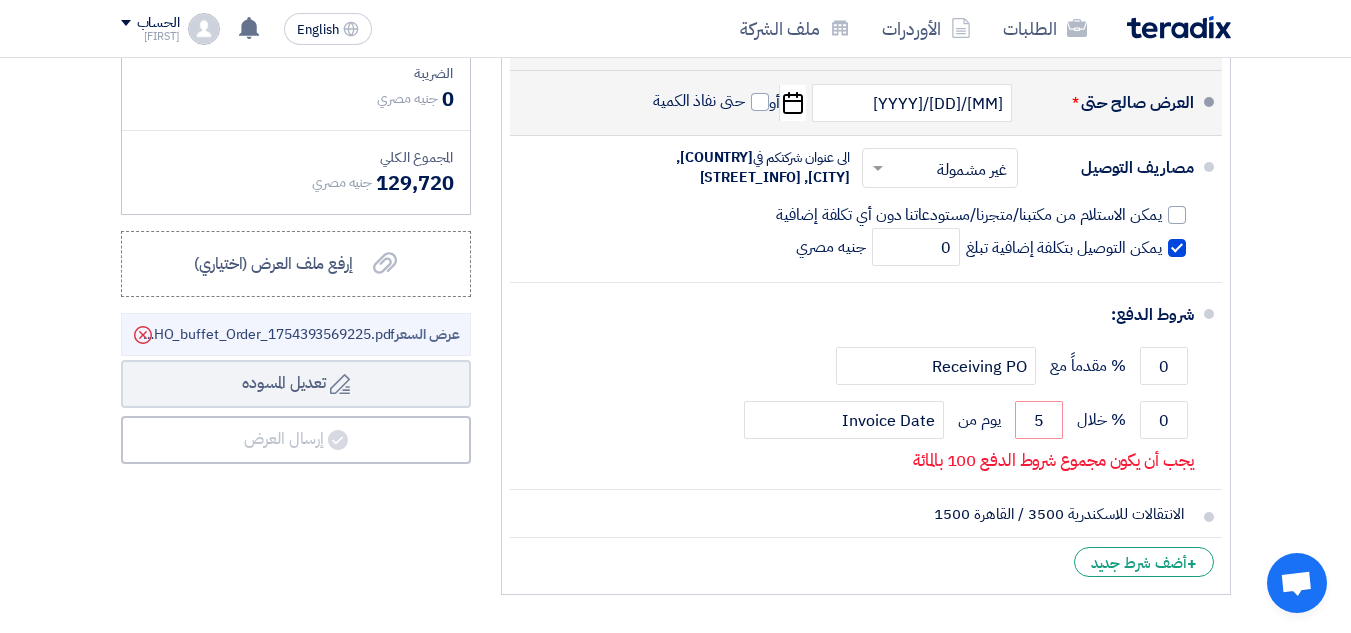 scroll, scrollTop: 767, scrollLeft: 0, axis: vertical 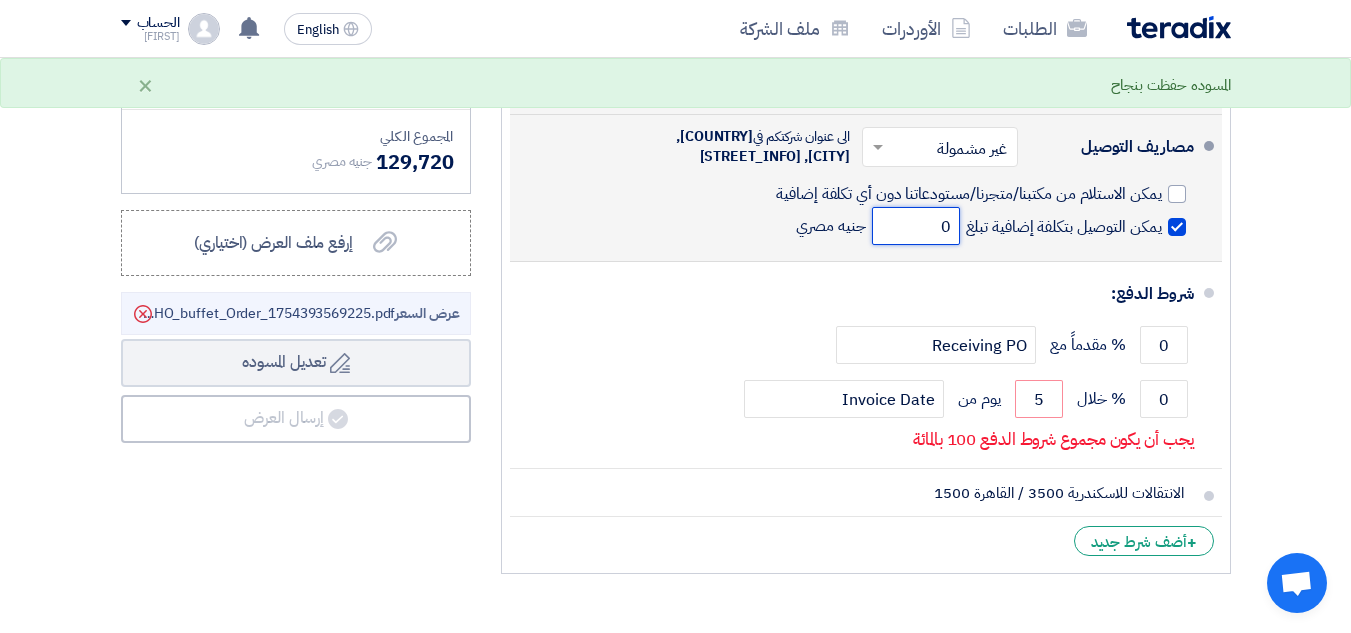 click on "0" 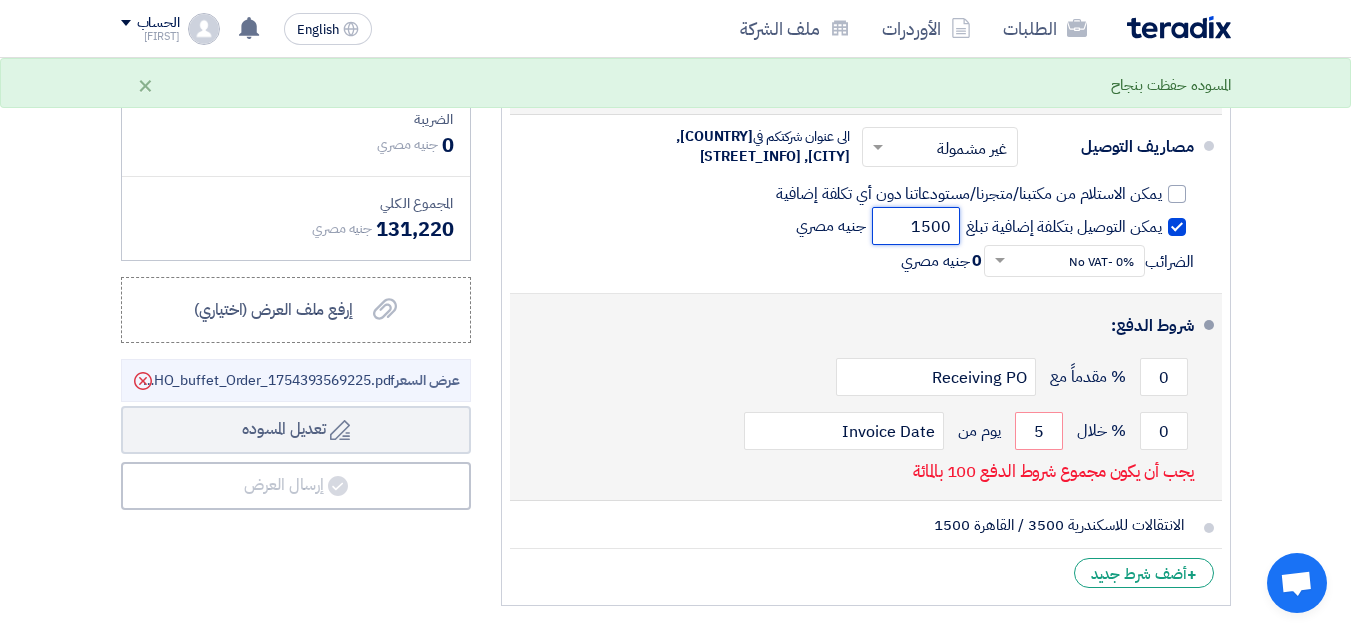 type on "1500" 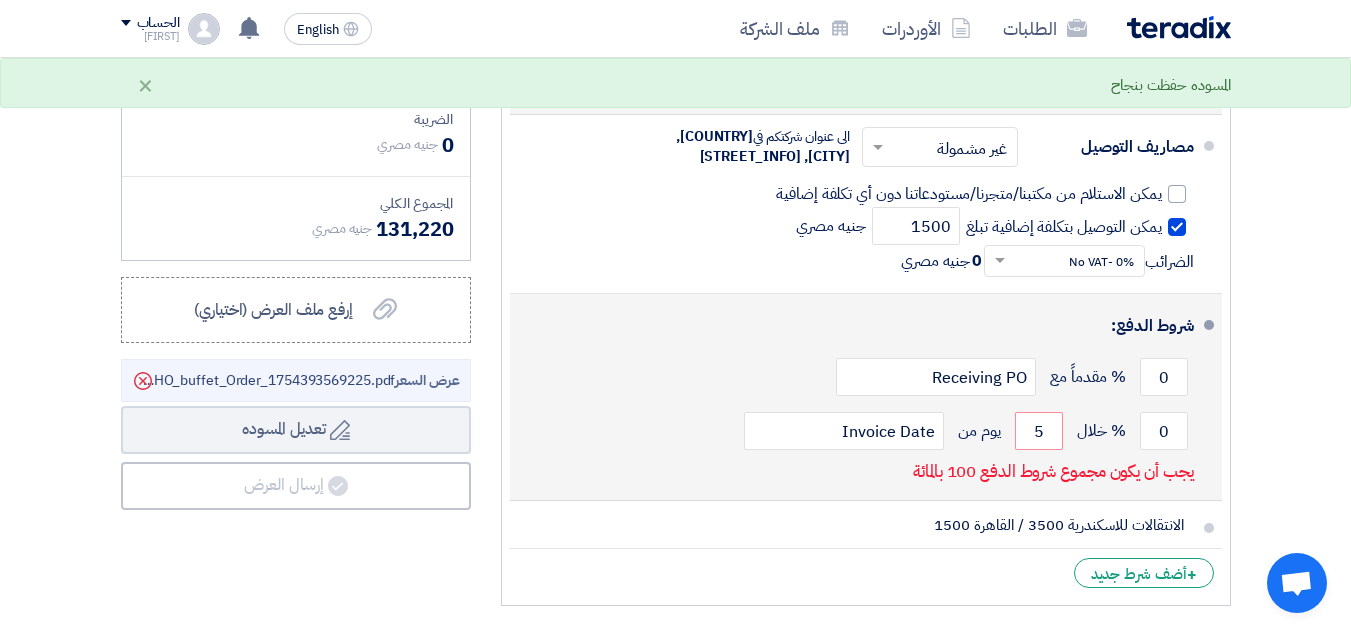 click on "شروط الدفع:" 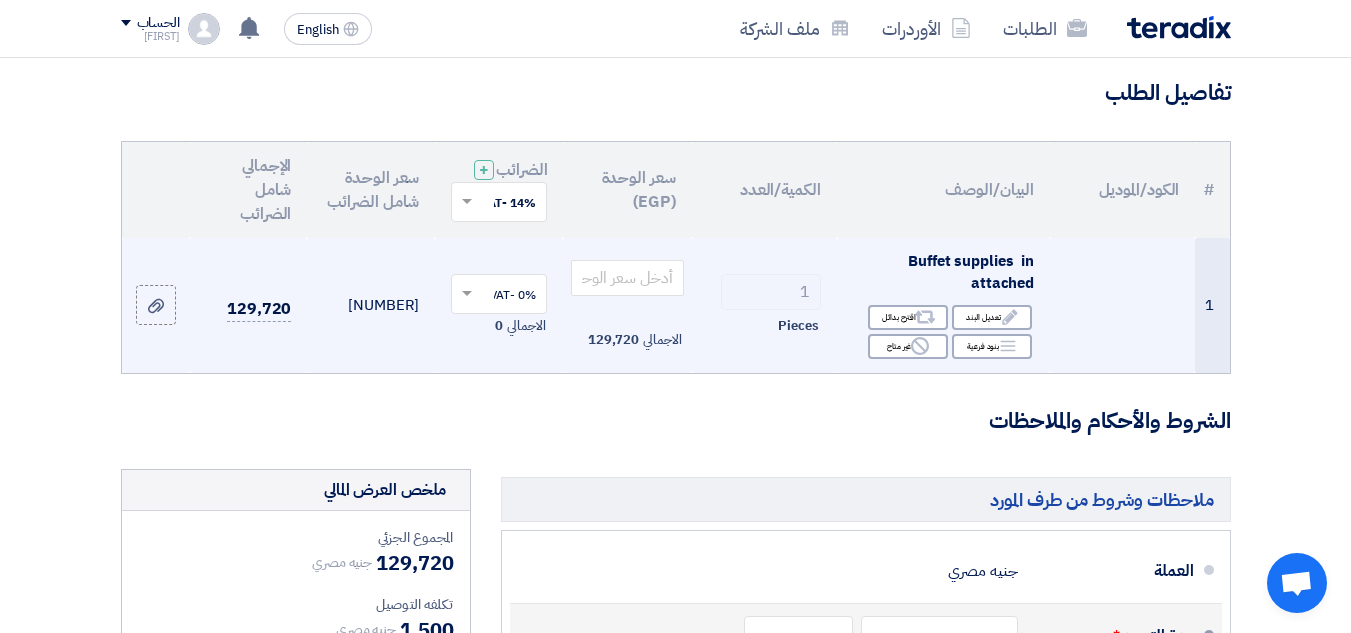 scroll, scrollTop: 134, scrollLeft: 0, axis: vertical 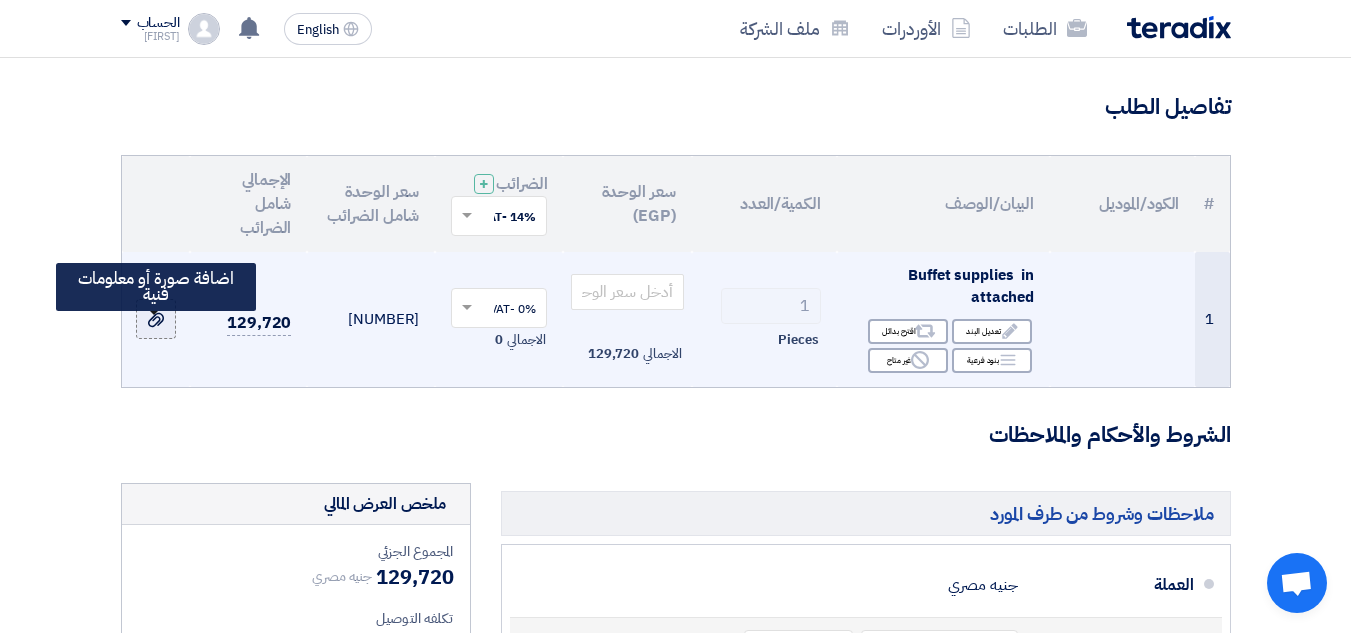 click 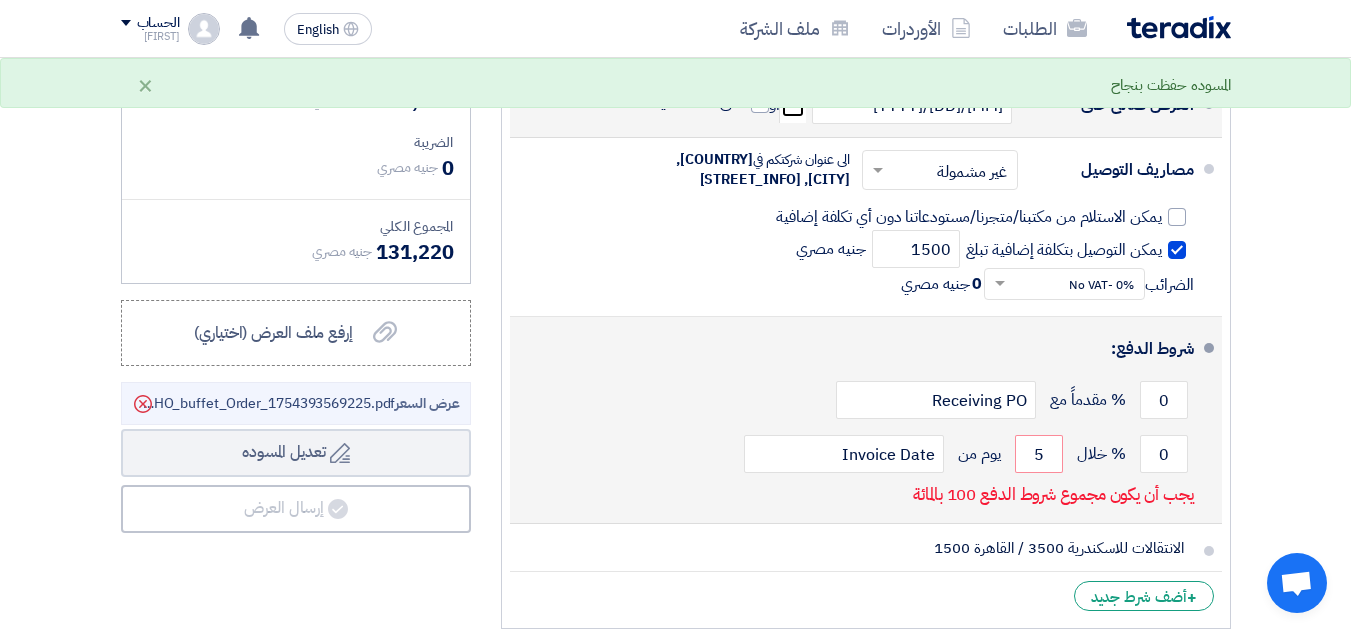 scroll, scrollTop: 900, scrollLeft: 0, axis: vertical 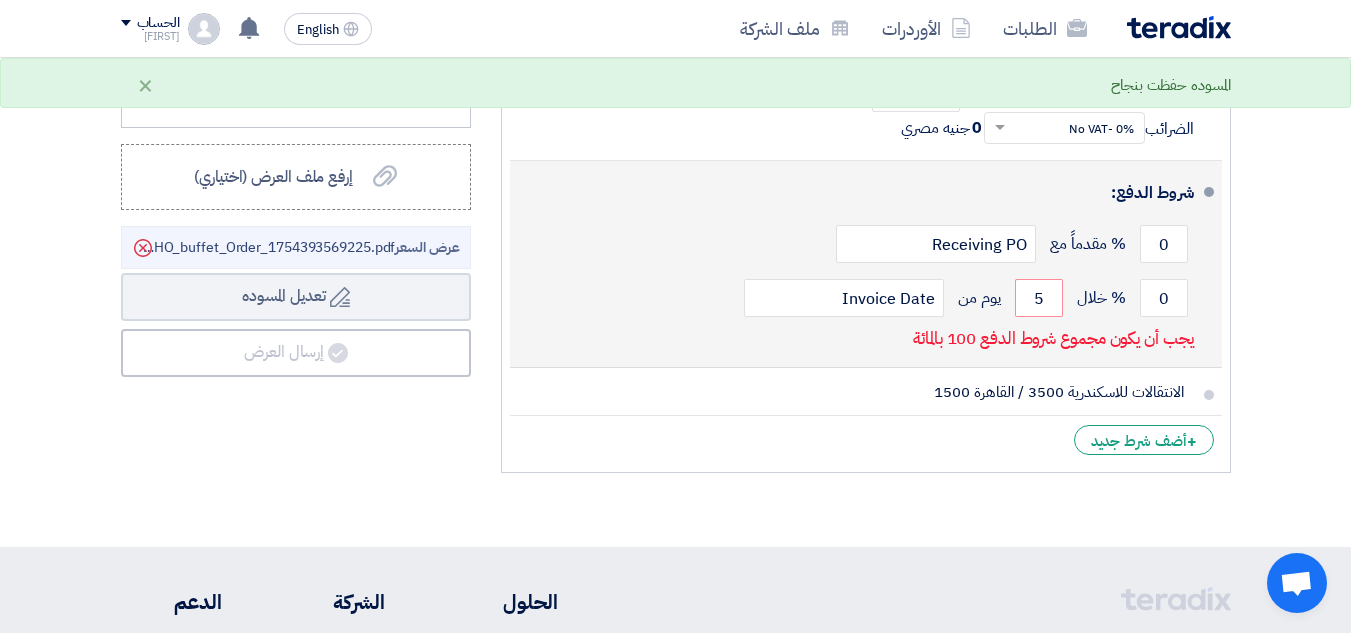 click on "شروط الدفع:
0
% مقدماً مع
Receiving PO
0
% خلال
5" 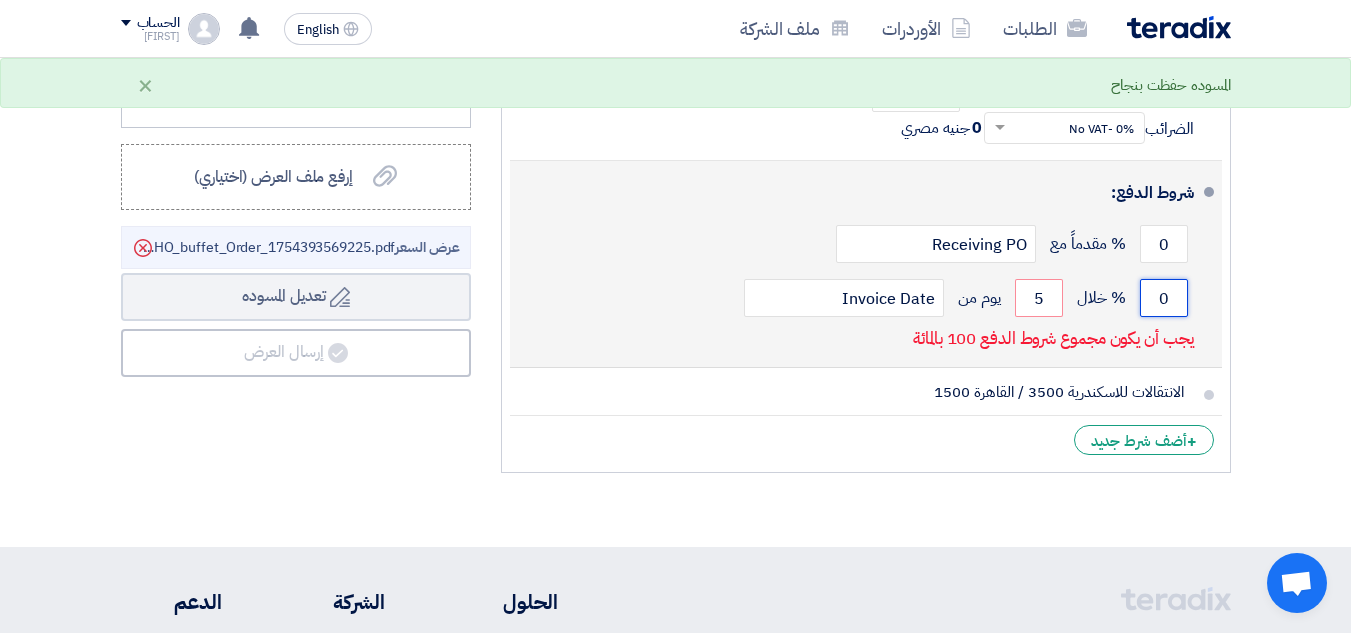 click on "0" 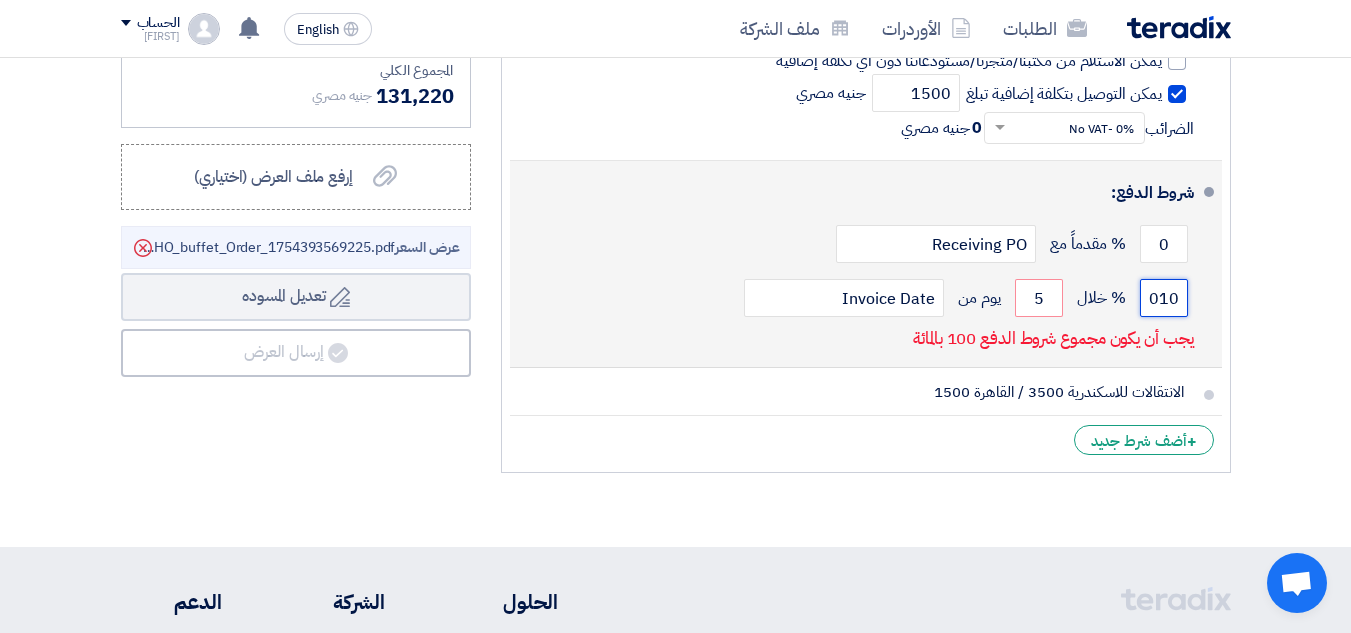 click on "010" 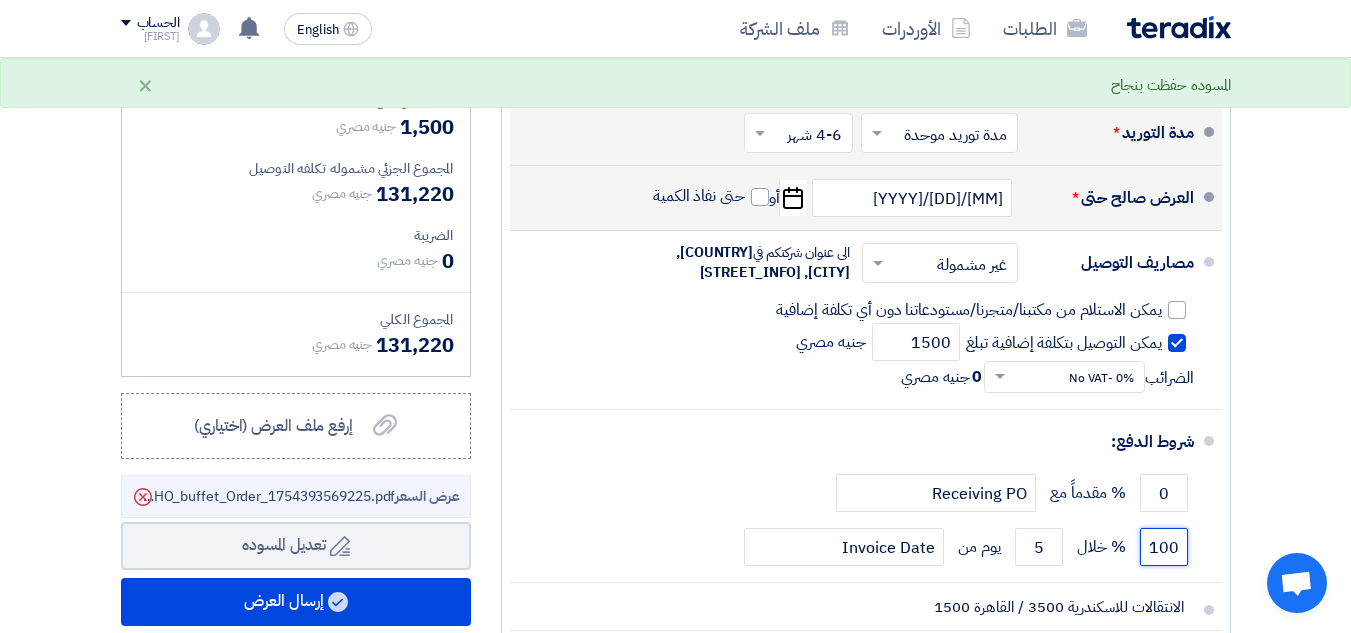 scroll, scrollTop: 600, scrollLeft: 0, axis: vertical 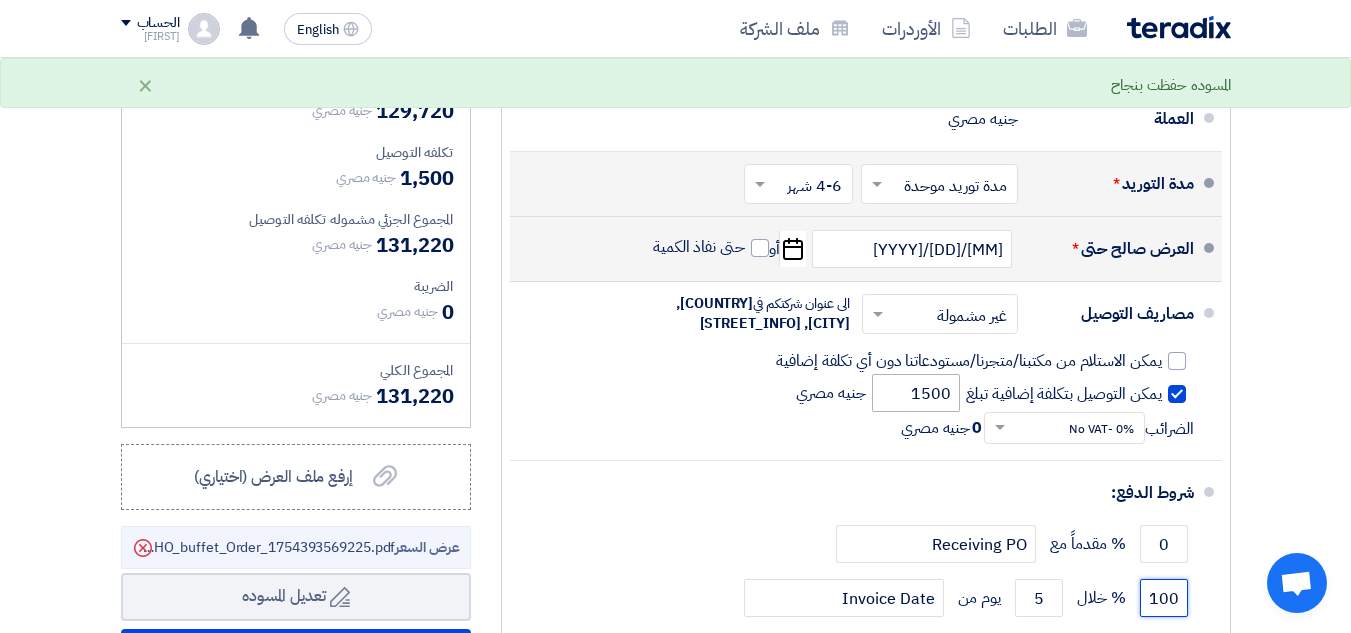 type on "100" 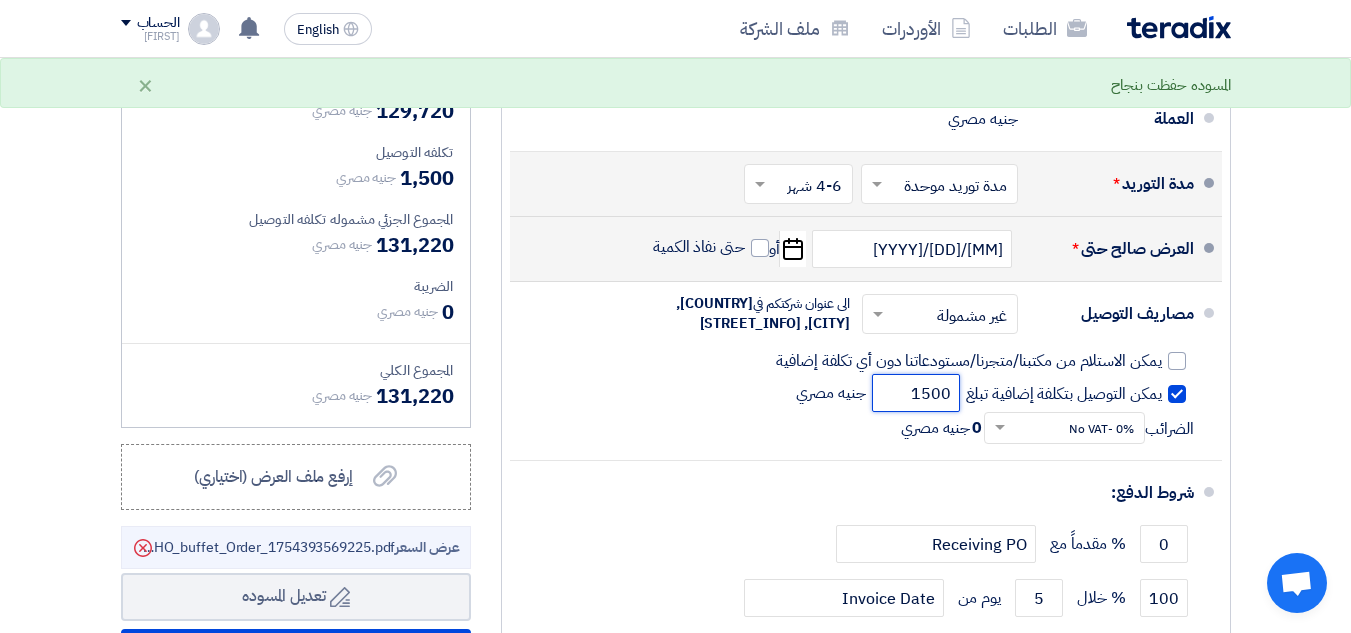 click on "1500" 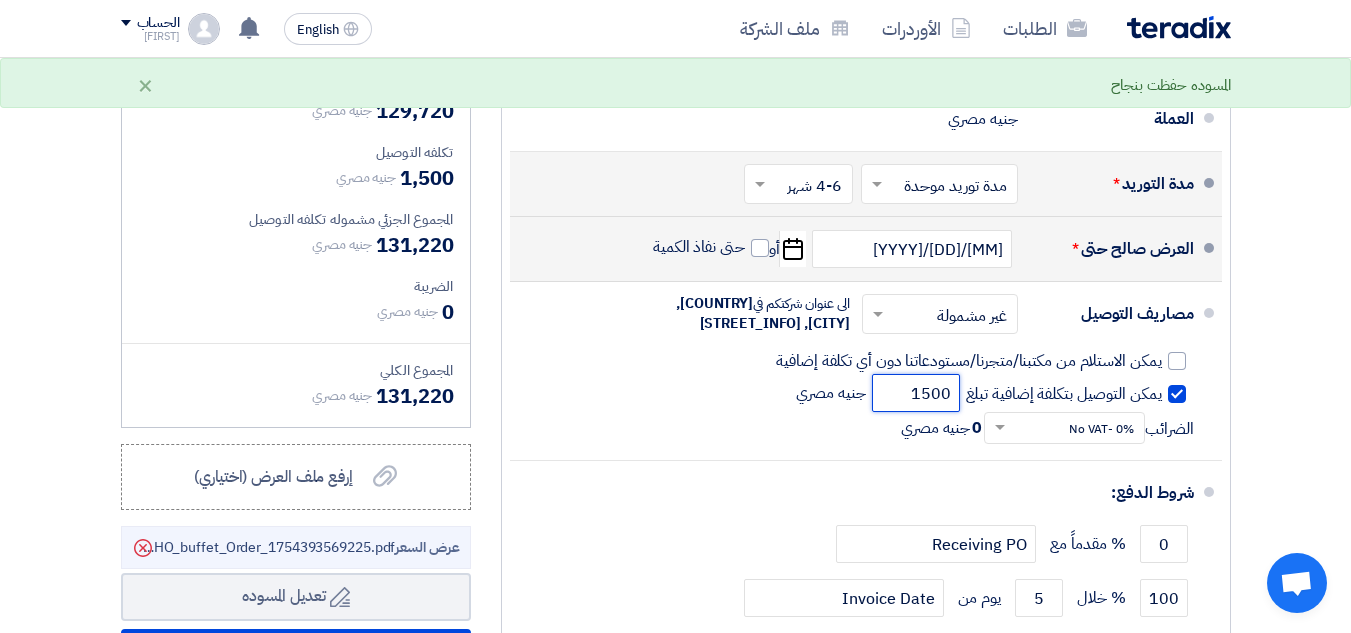 click on "1500" 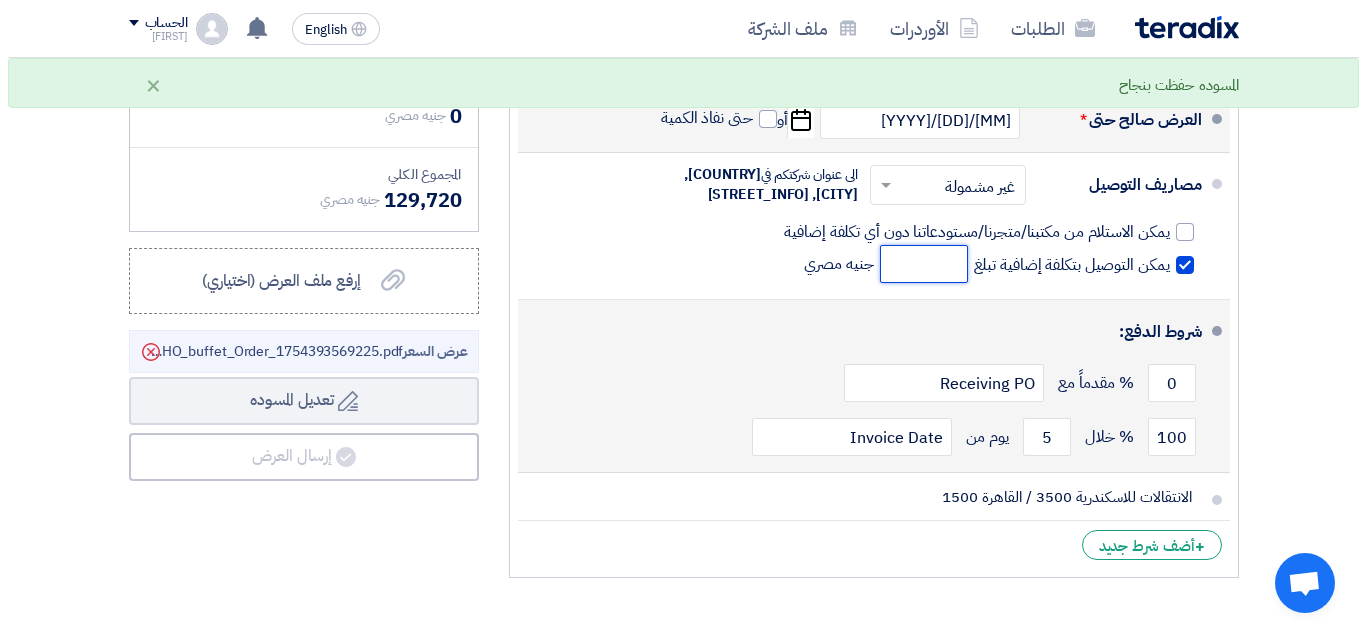 scroll, scrollTop: 800, scrollLeft: 0, axis: vertical 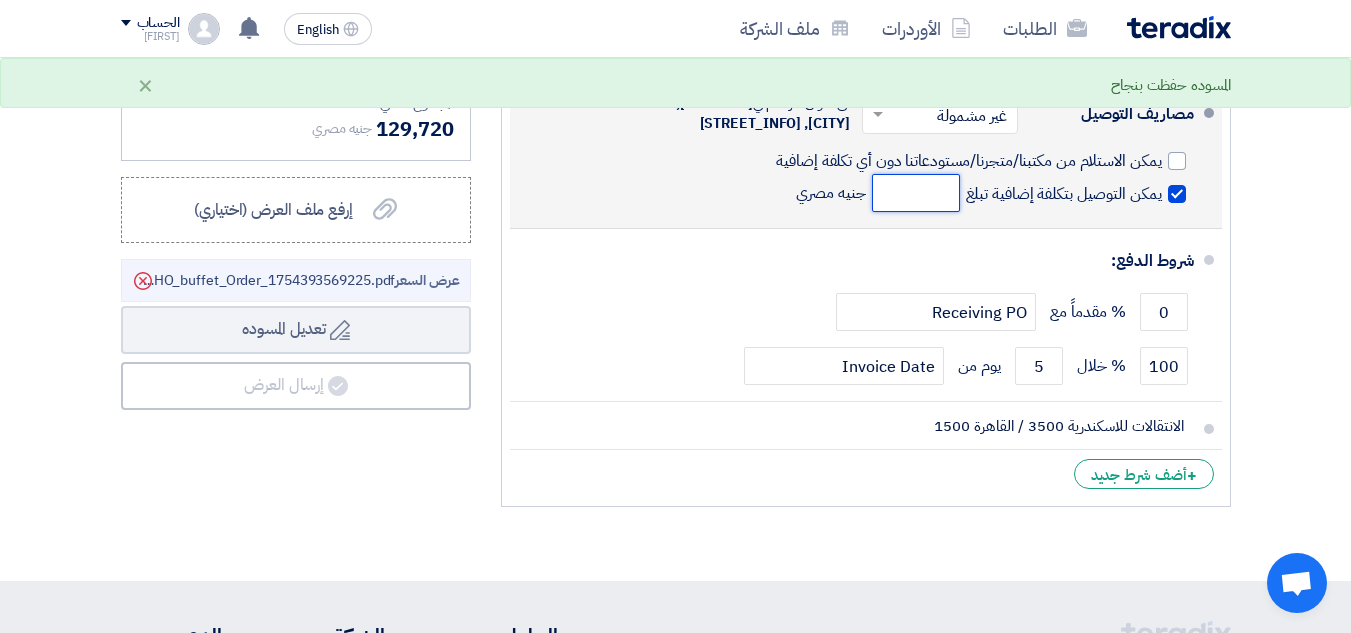 click 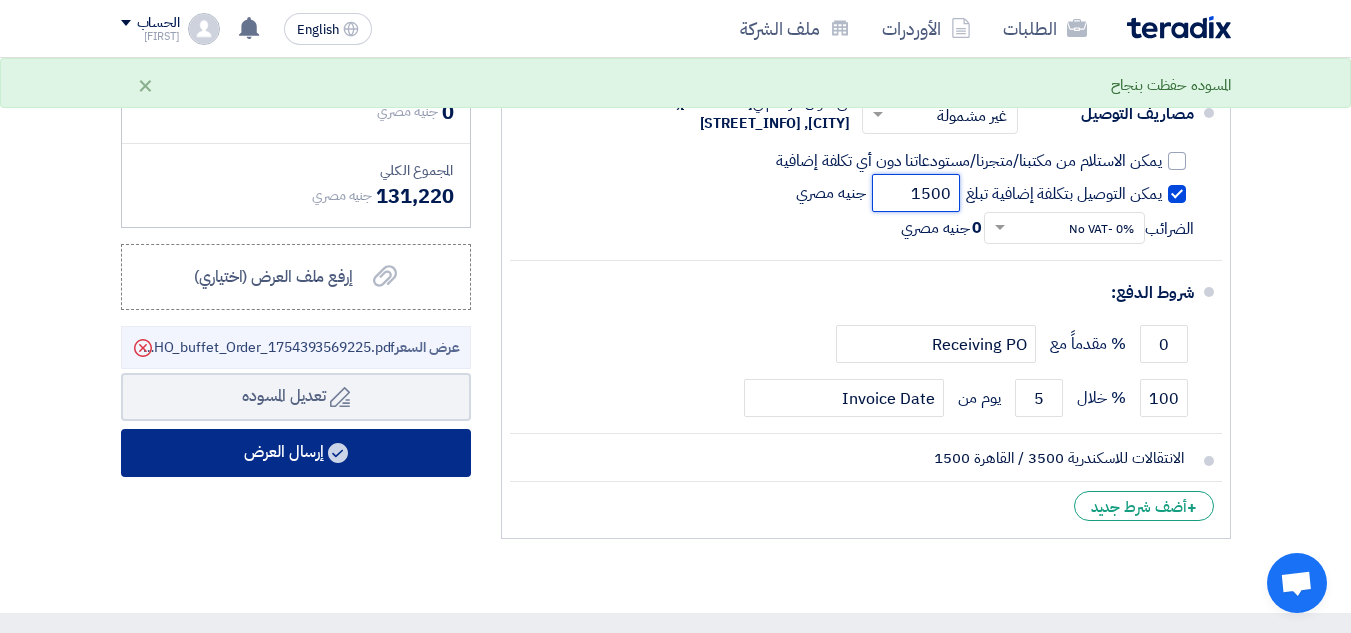 type on "1500" 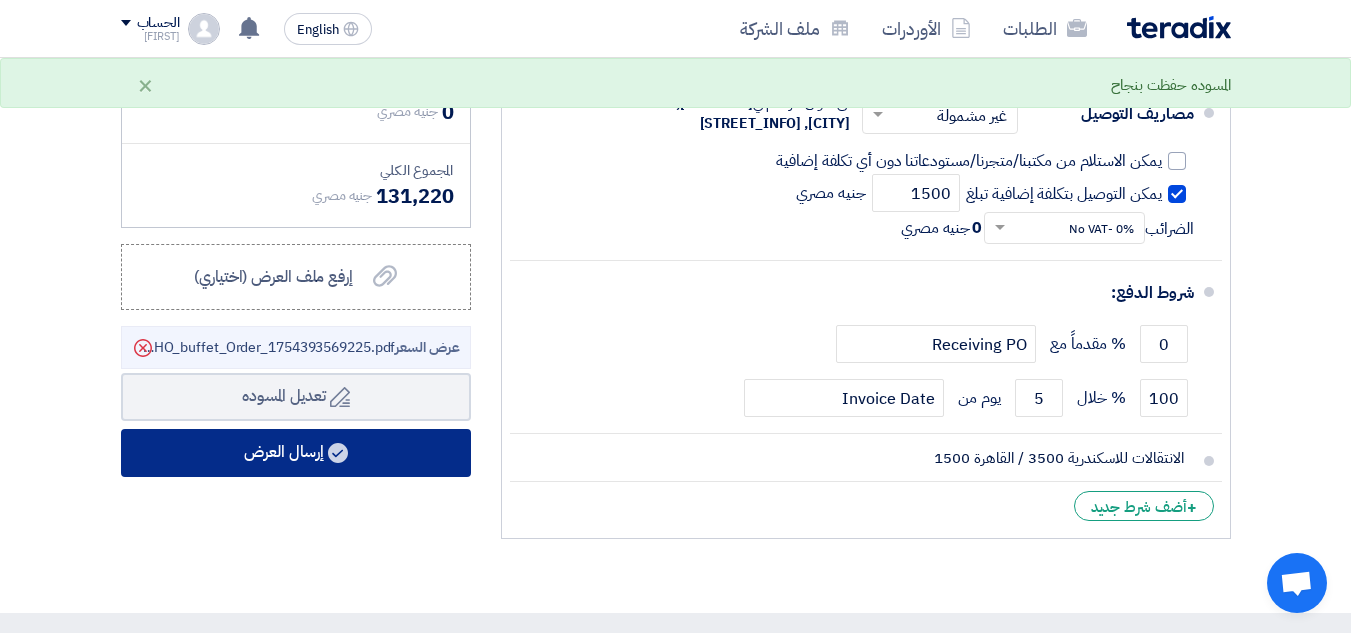 click on "إرسال العرض" 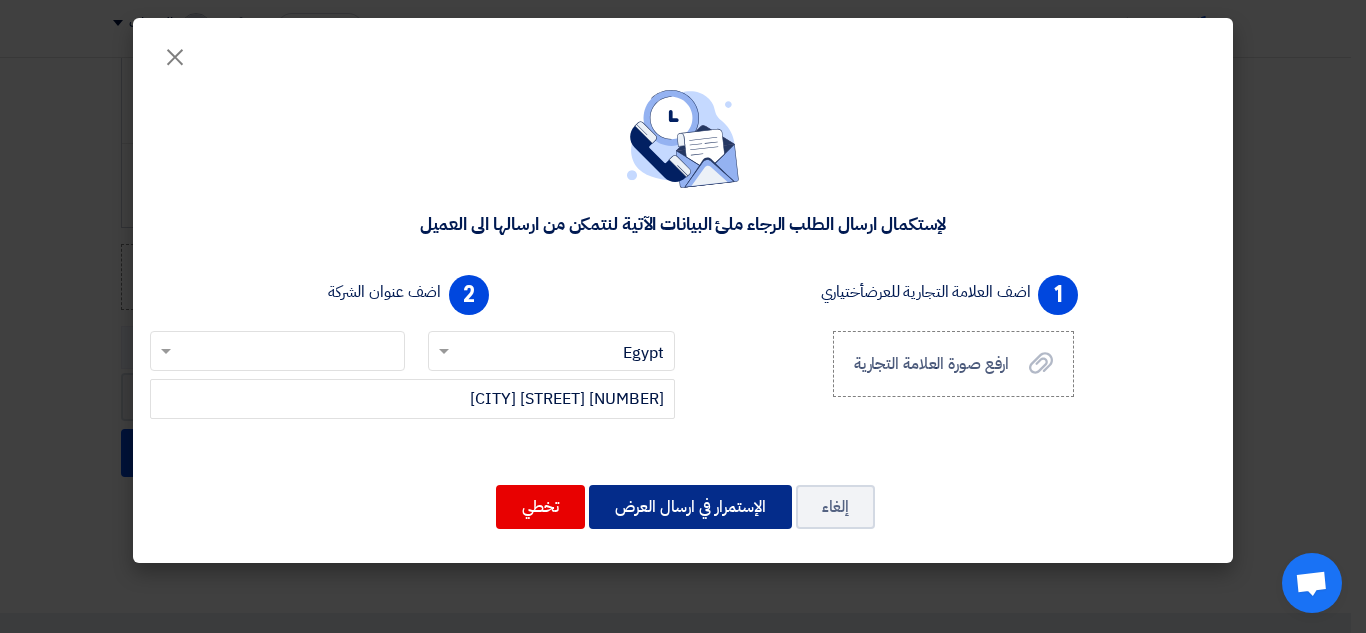 click on "الإستمرار في ارسال العرض" 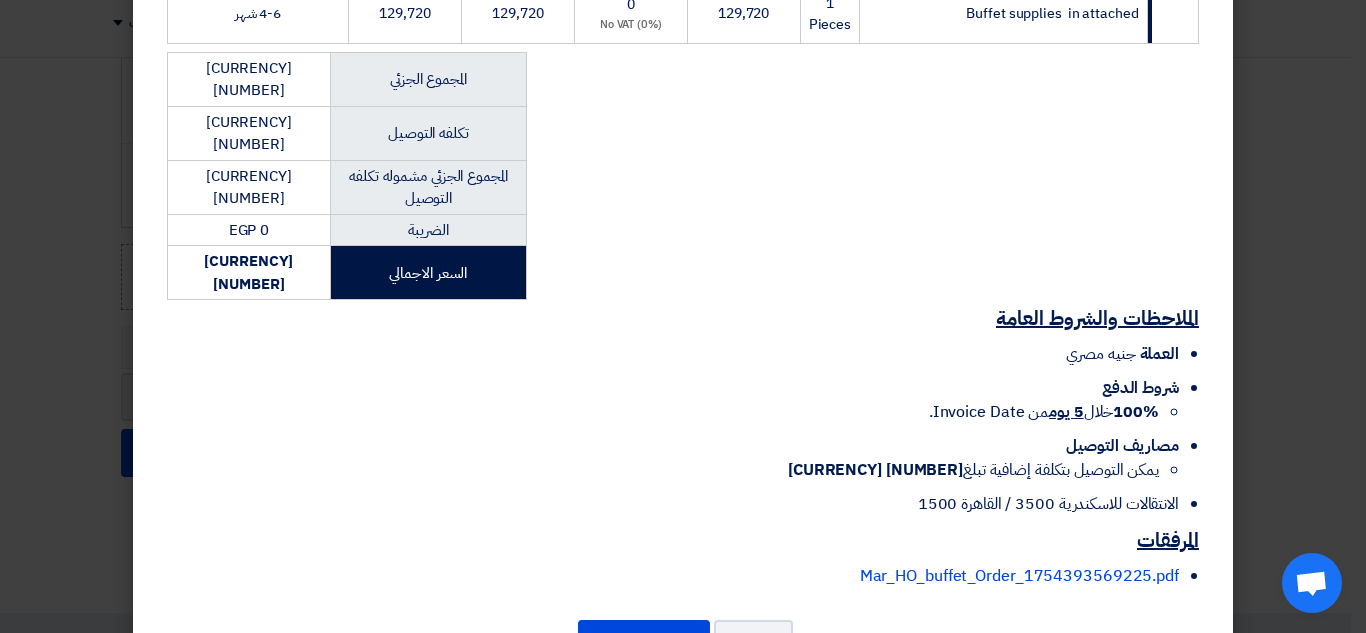 scroll, scrollTop: 388, scrollLeft: 0, axis: vertical 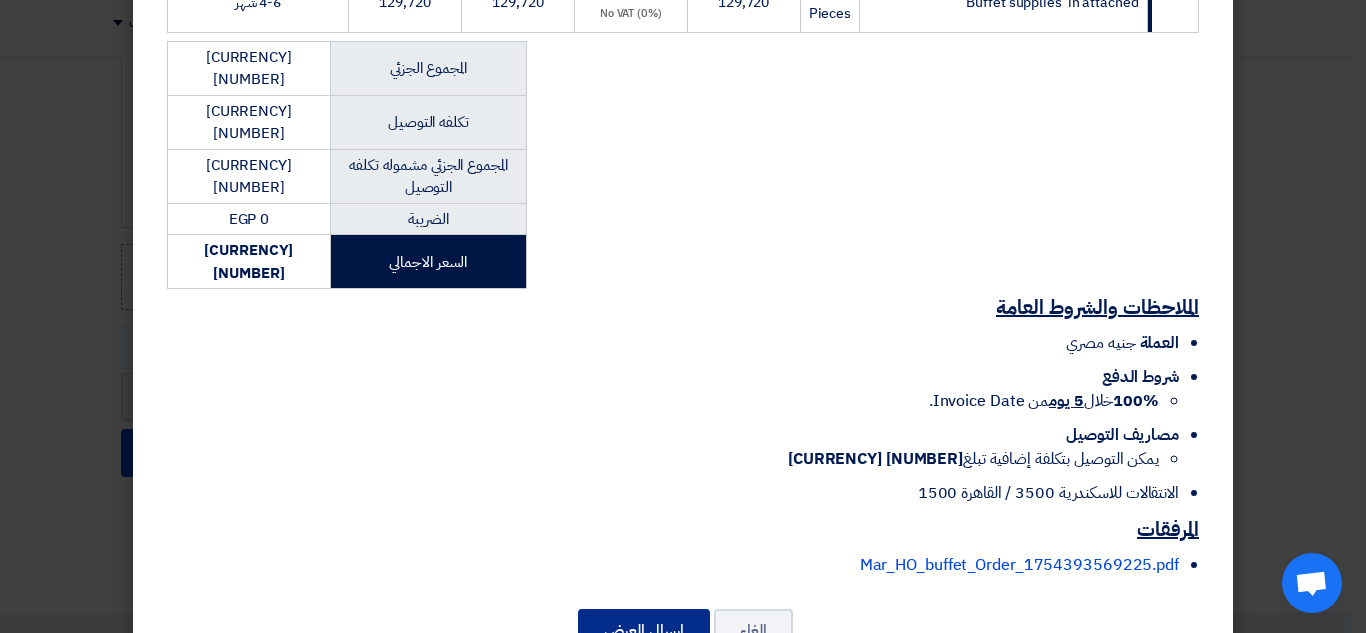 click on "إرسال العرض" 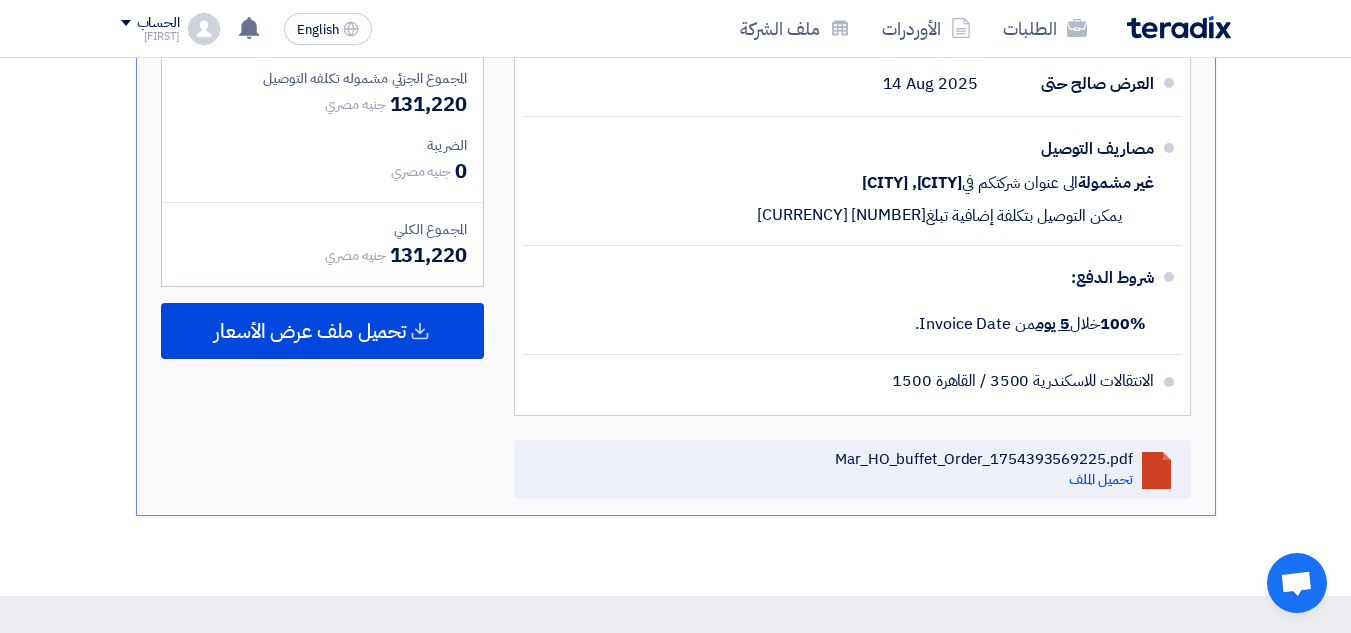 scroll, scrollTop: 1059, scrollLeft: 0, axis: vertical 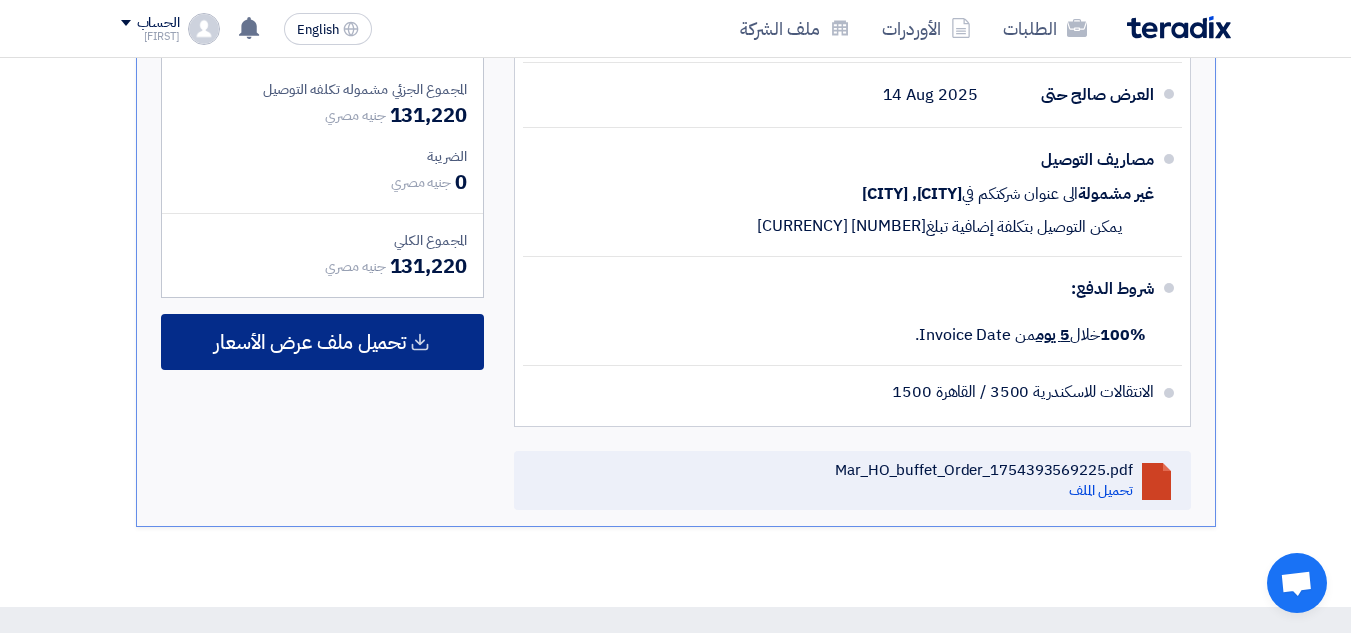 click on "تحميل ملف عرض الأسعار" at bounding box center (310, 342) 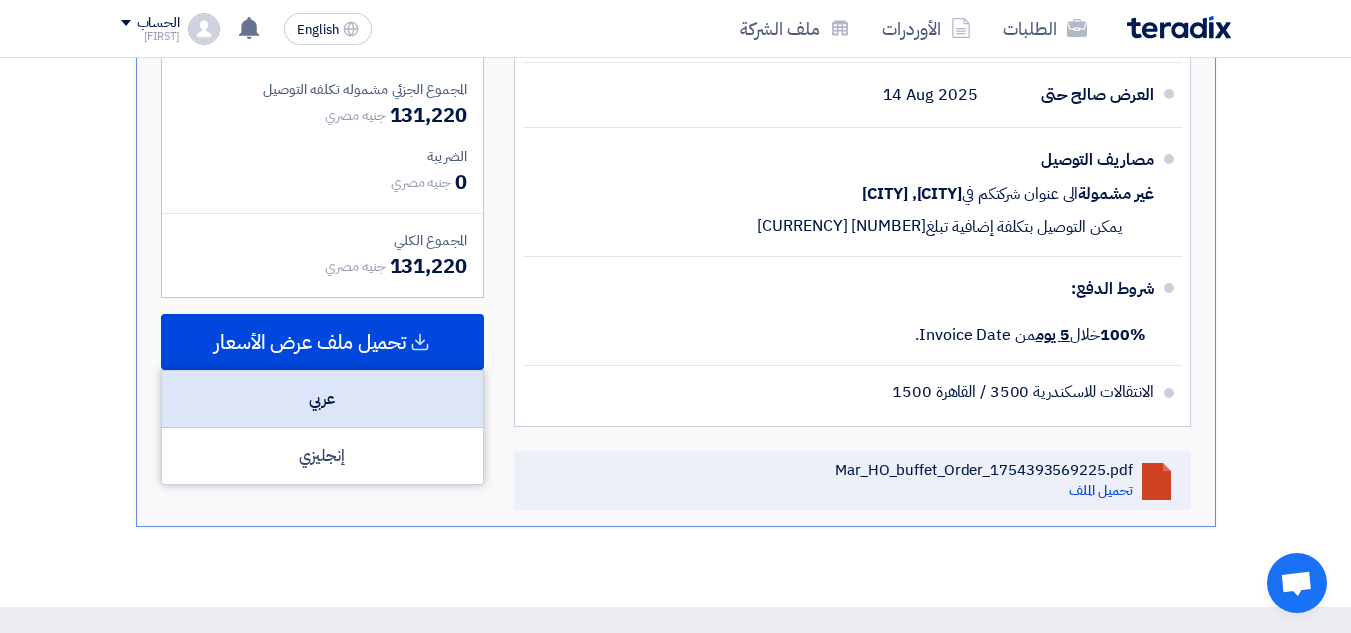 click on "عربي" at bounding box center [322, 399] 